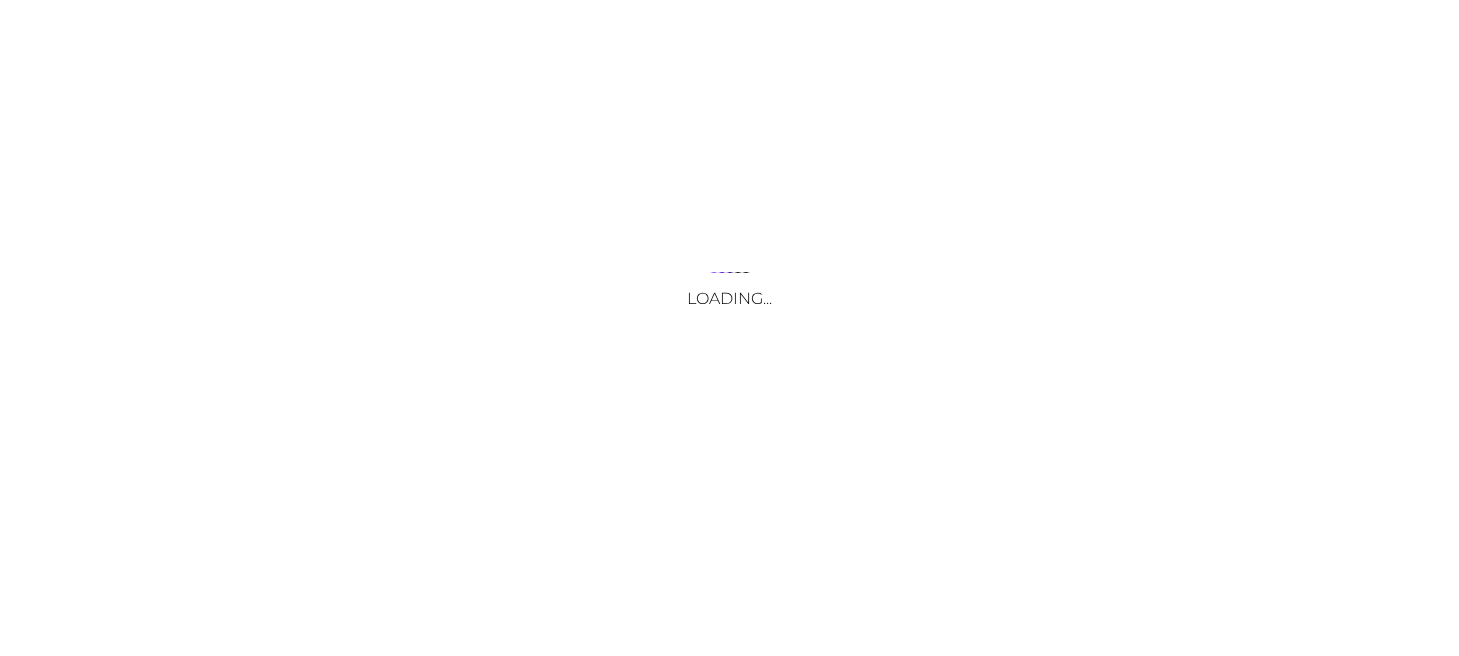scroll, scrollTop: 0, scrollLeft: 0, axis: both 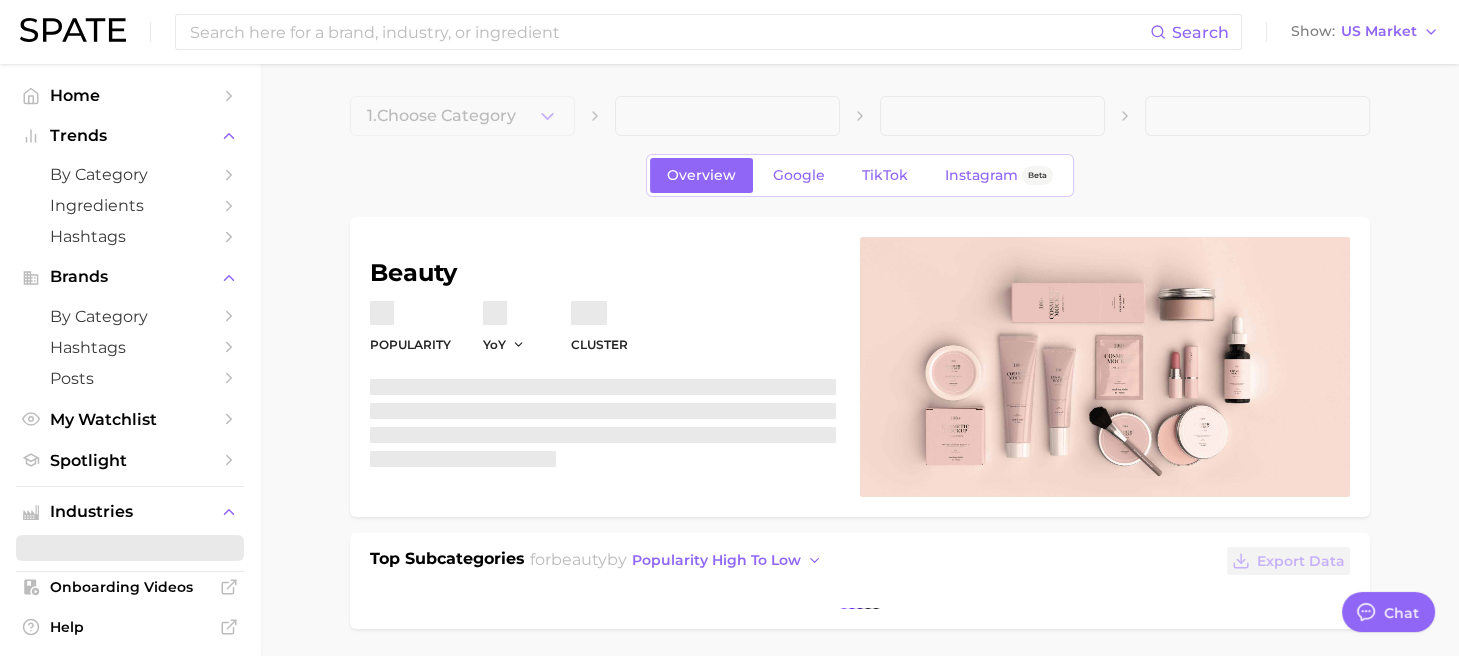 type on "x" 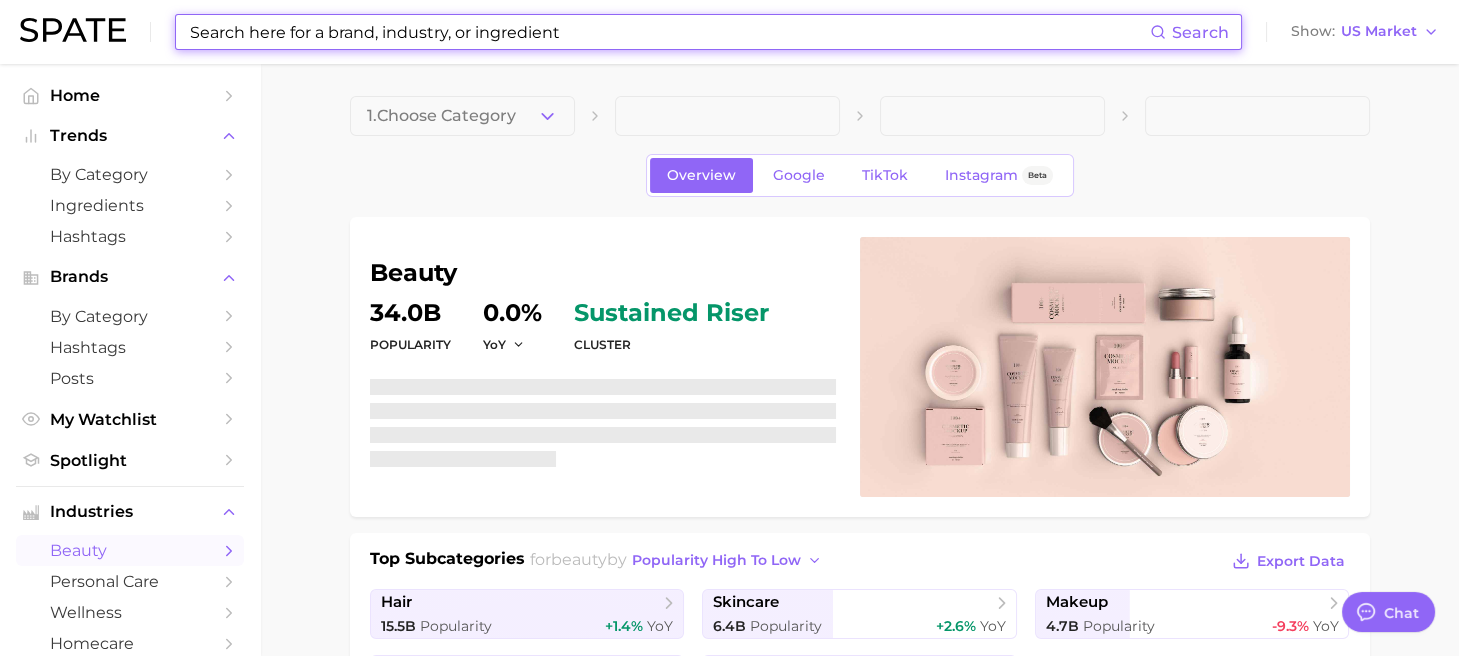 click at bounding box center [669, 32] 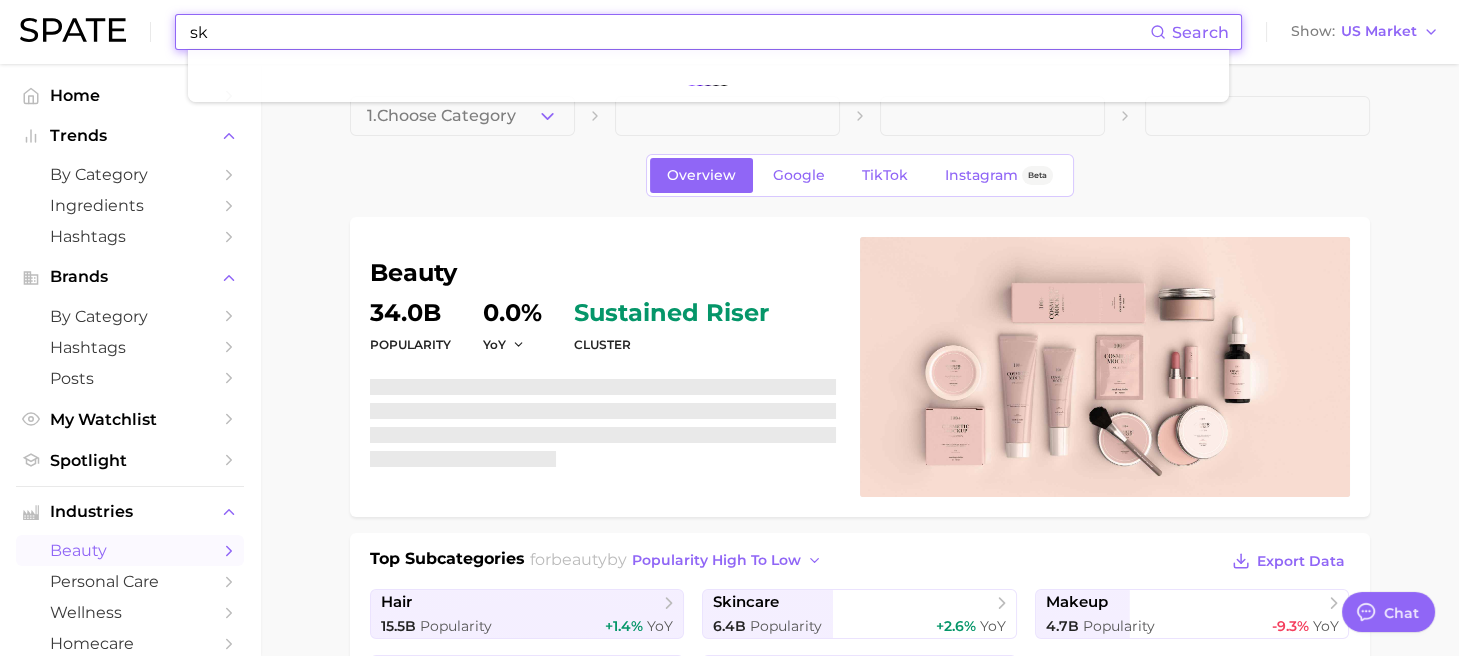 scroll, scrollTop: 5395, scrollLeft: 0, axis: vertical 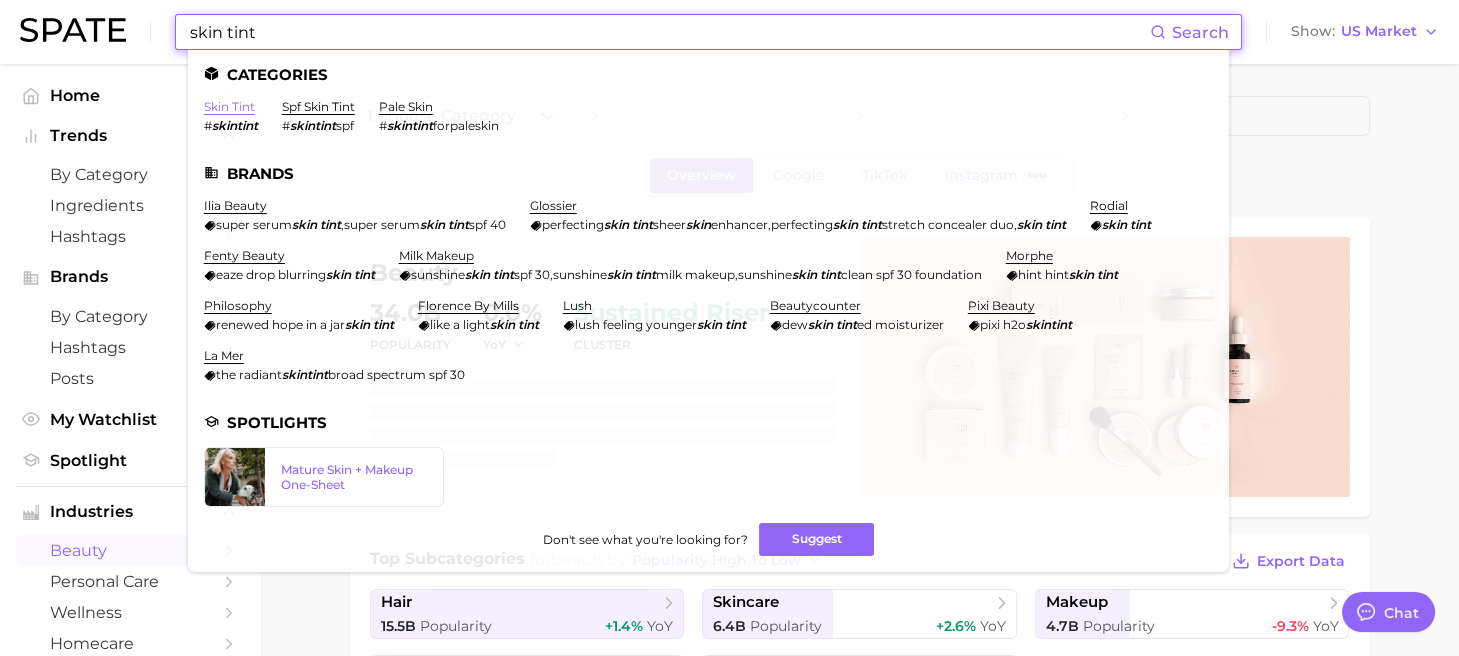 type on "skin tint" 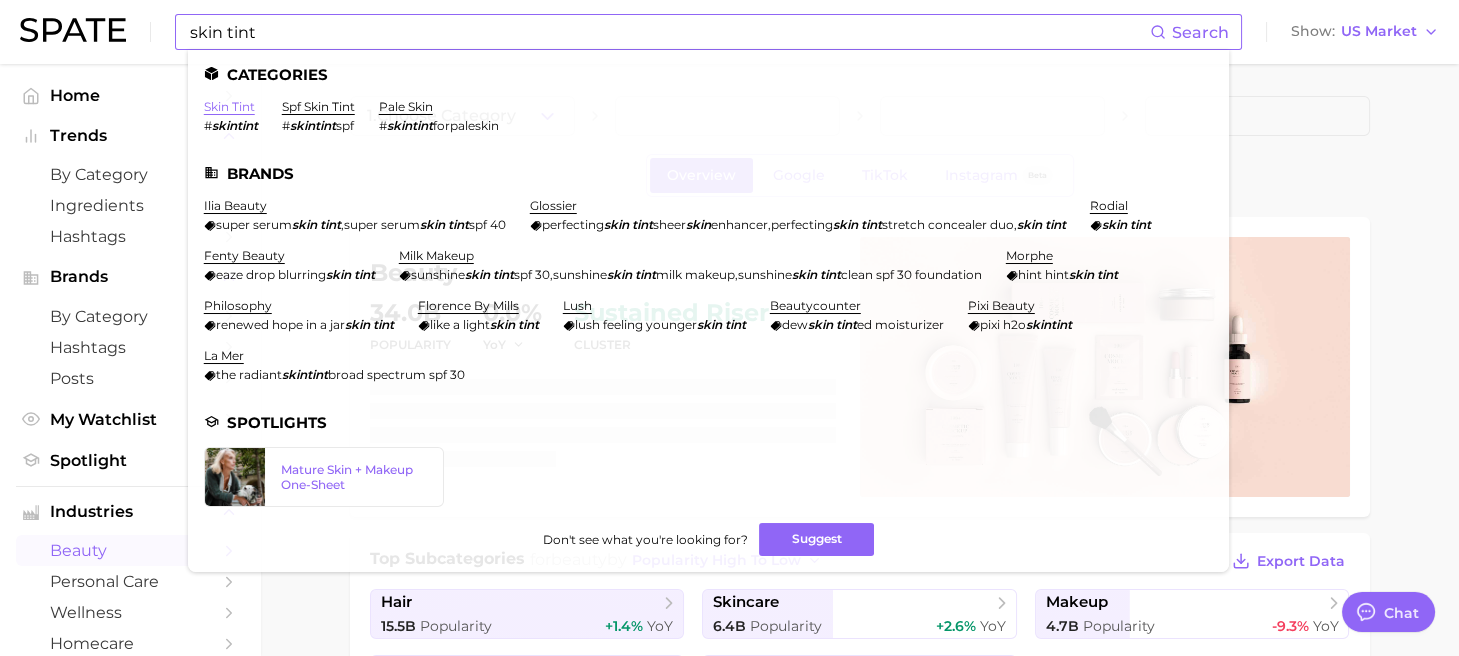 click on "skin tint" at bounding box center (229, 106) 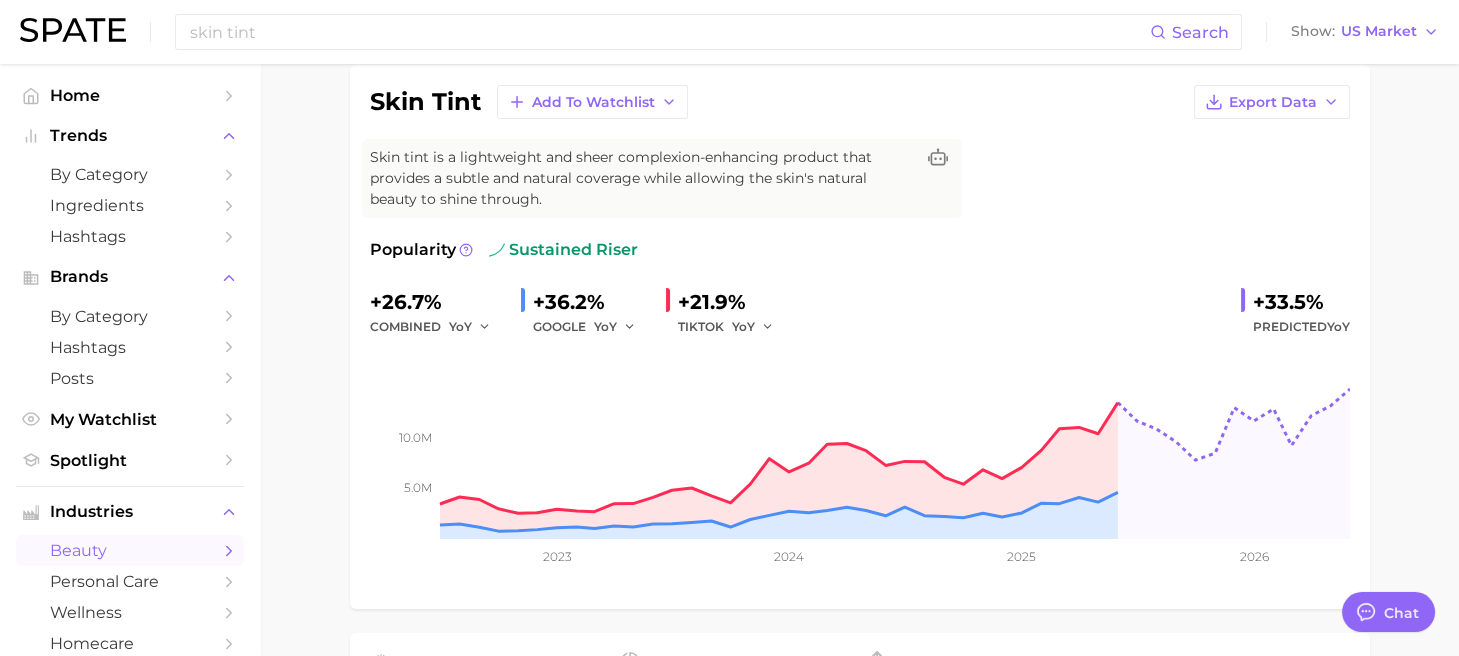 scroll, scrollTop: 0, scrollLeft: 0, axis: both 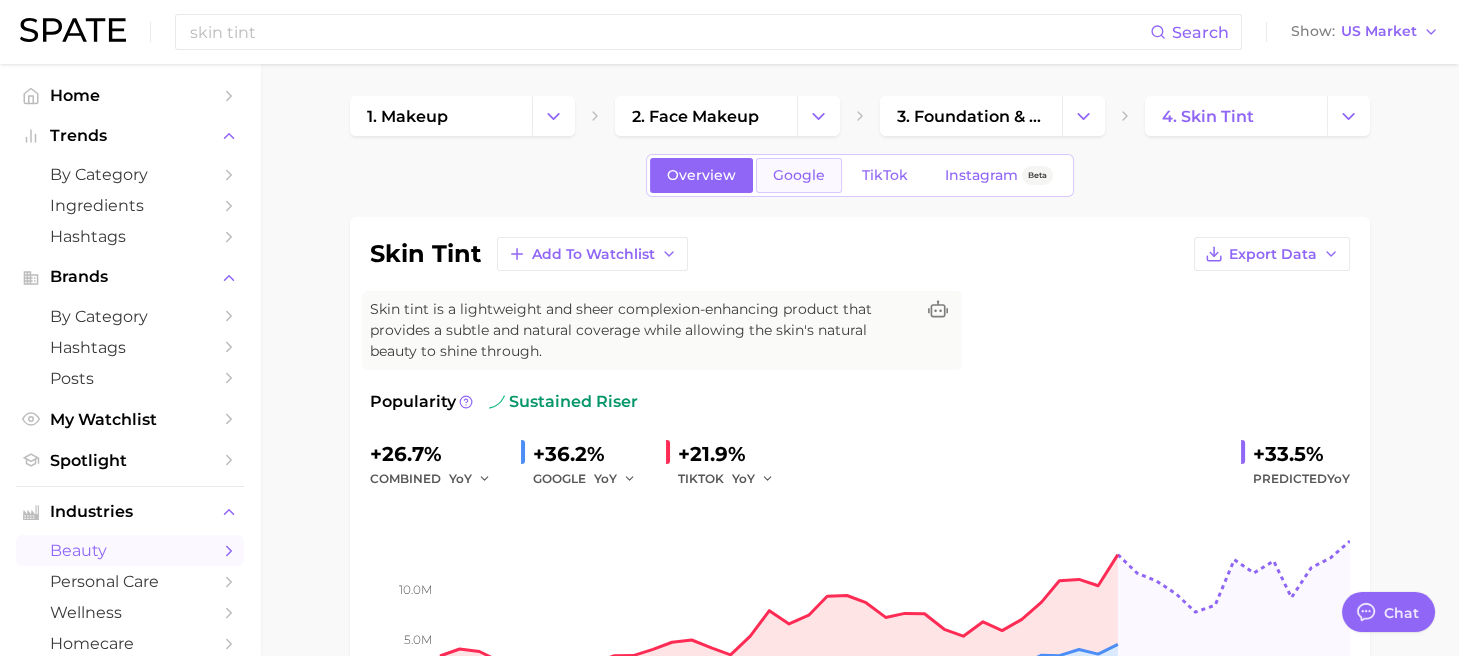 click on "Google" at bounding box center [799, 175] 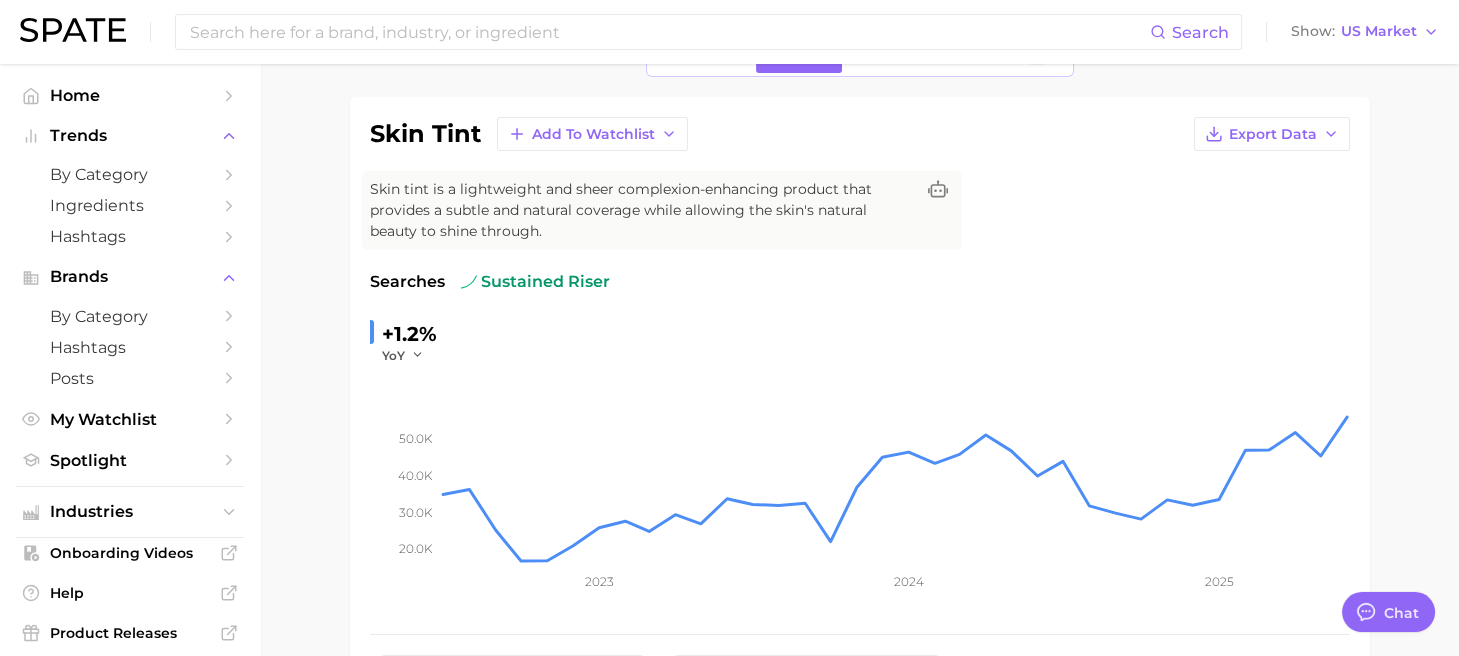scroll, scrollTop: 0, scrollLeft: 0, axis: both 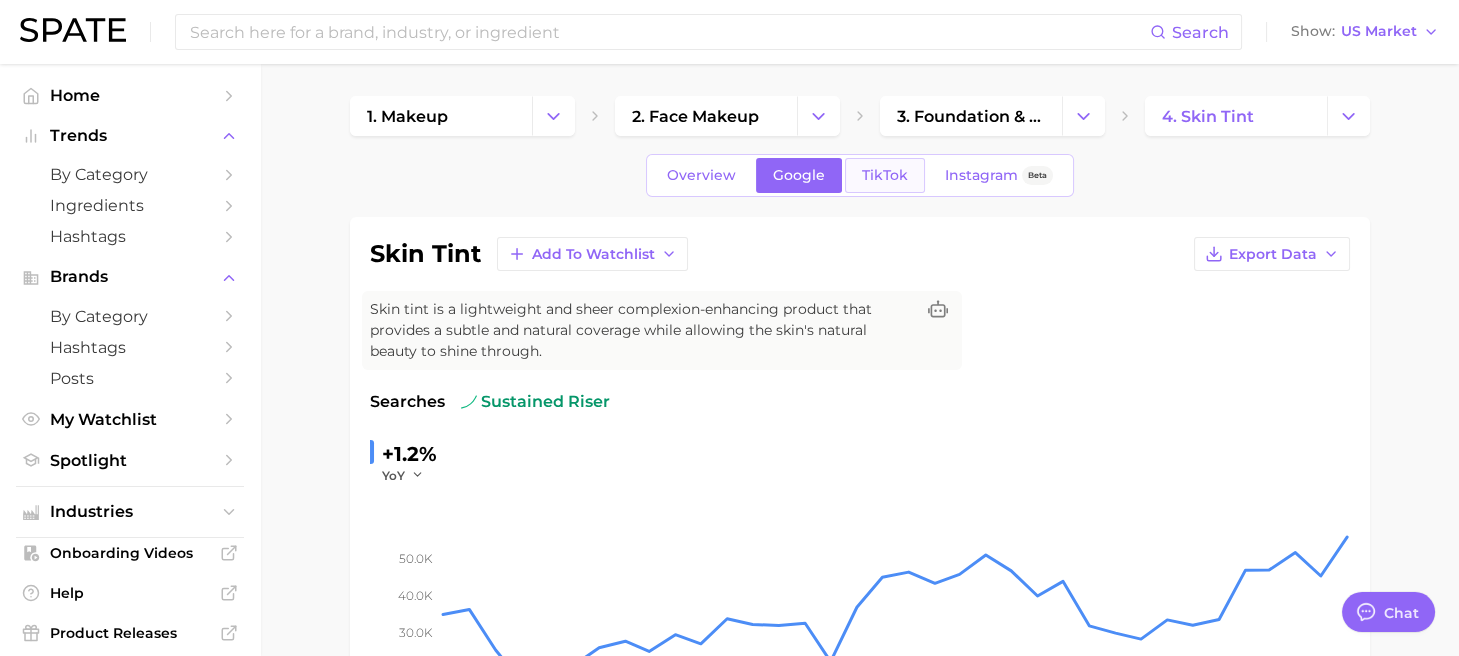 click on "TikTok" at bounding box center [885, 175] 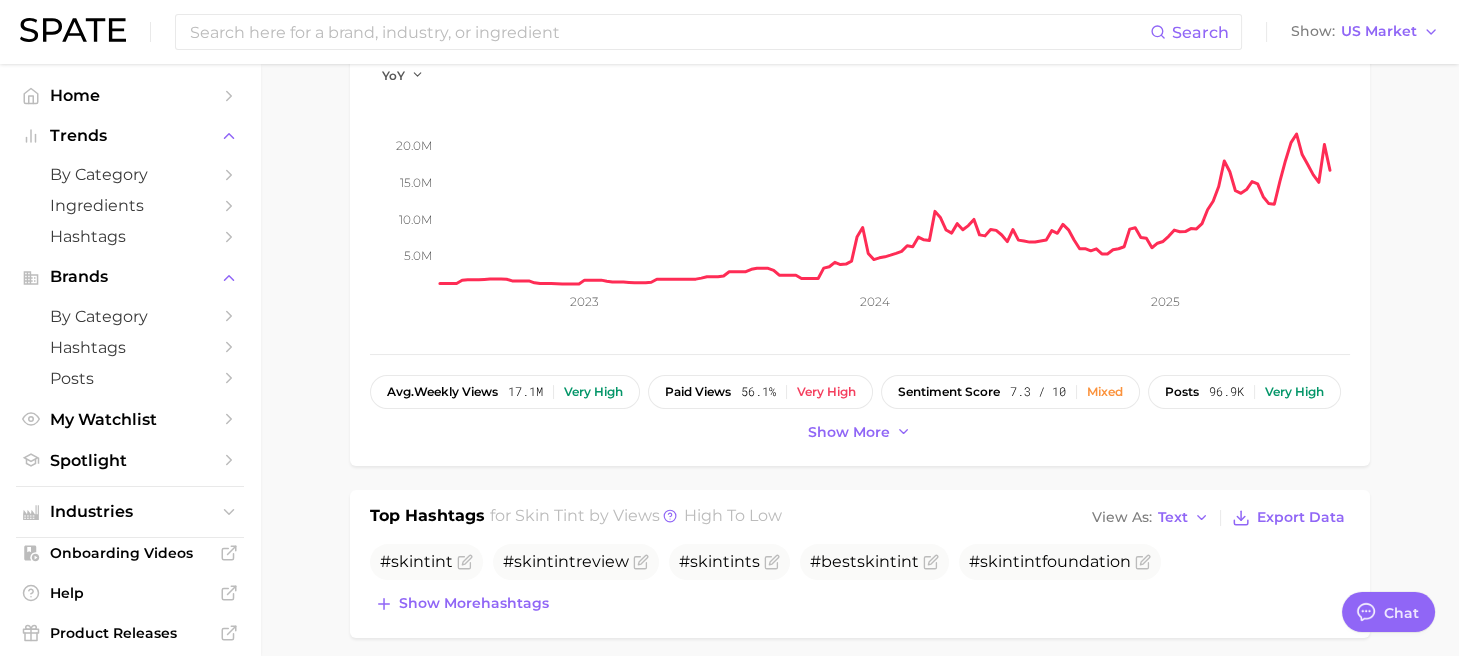 scroll, scrollTop: 0, scrollLeft: 0, axis: both 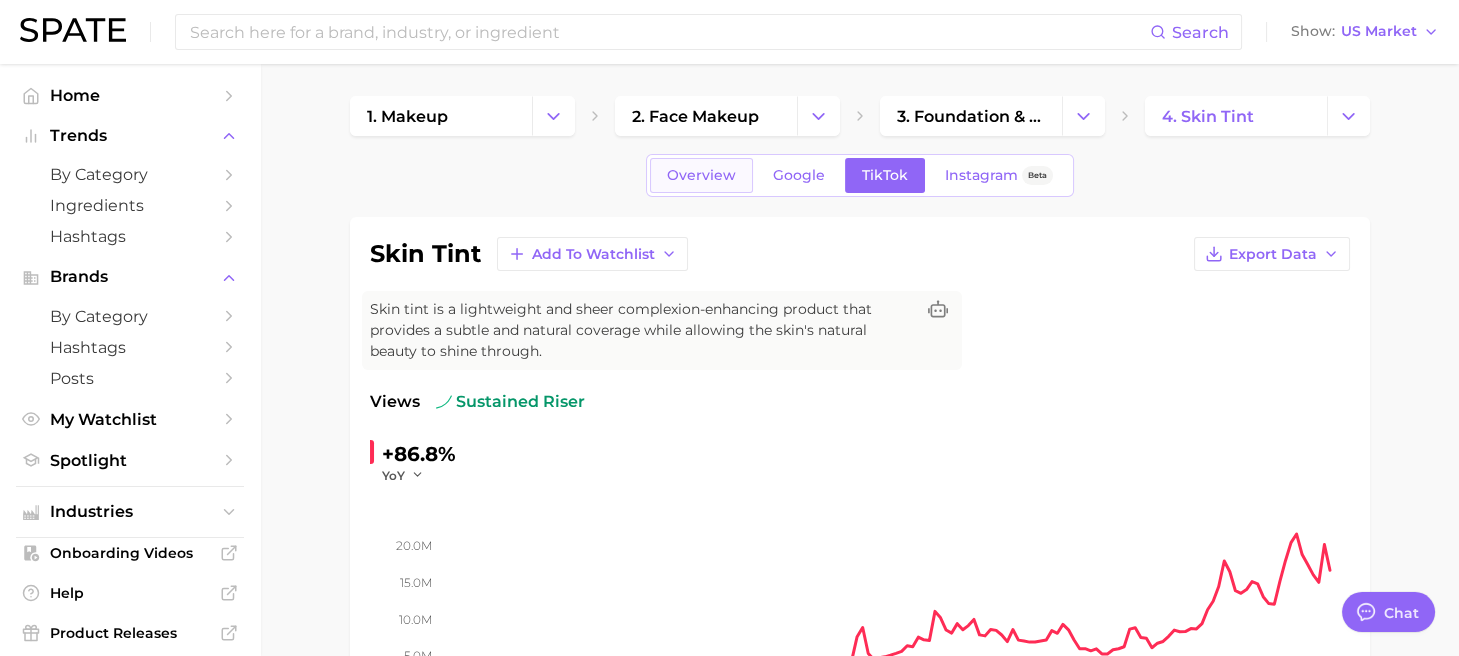 click on "Overview" at bounding box center (701, 175) 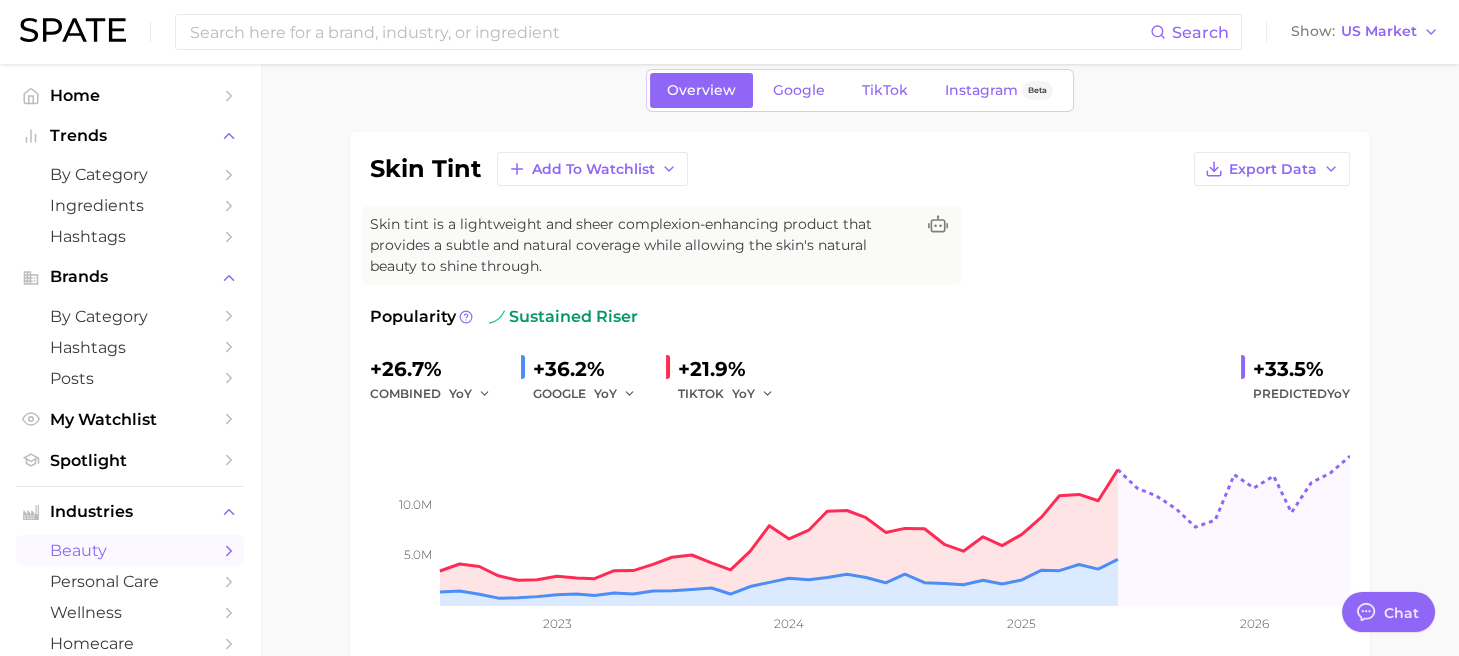 scroll, scrollTop: 62, scrollLeft: 0, axis: vertical 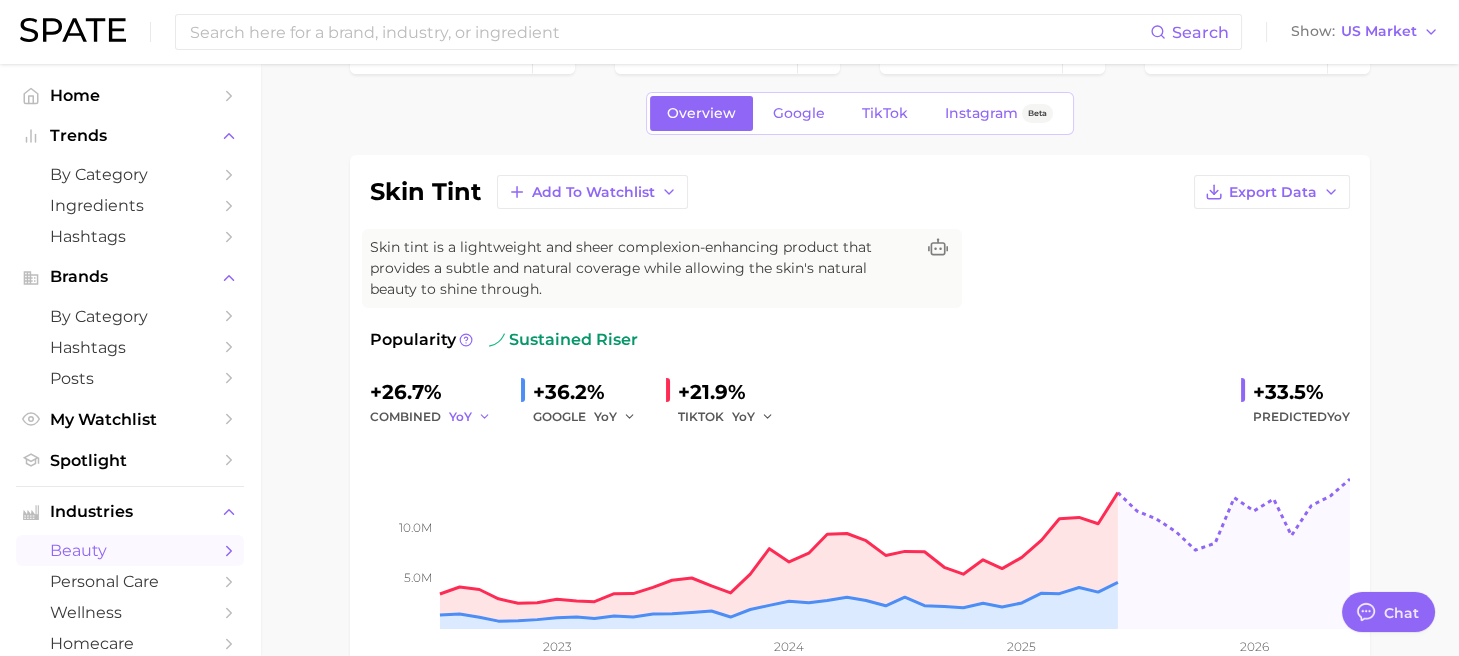 click on "YoY" at bounding box center [460, 416] 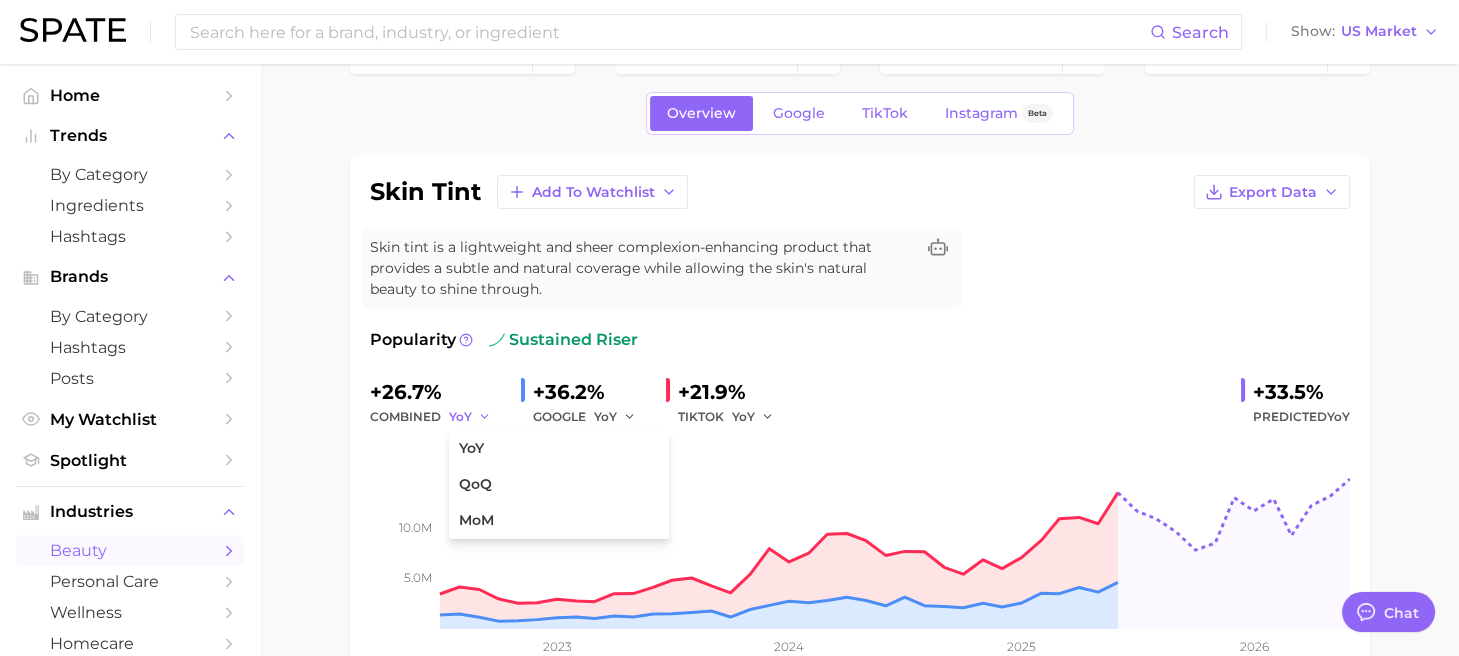 click on "YoY" at bounding box center [460, 416] 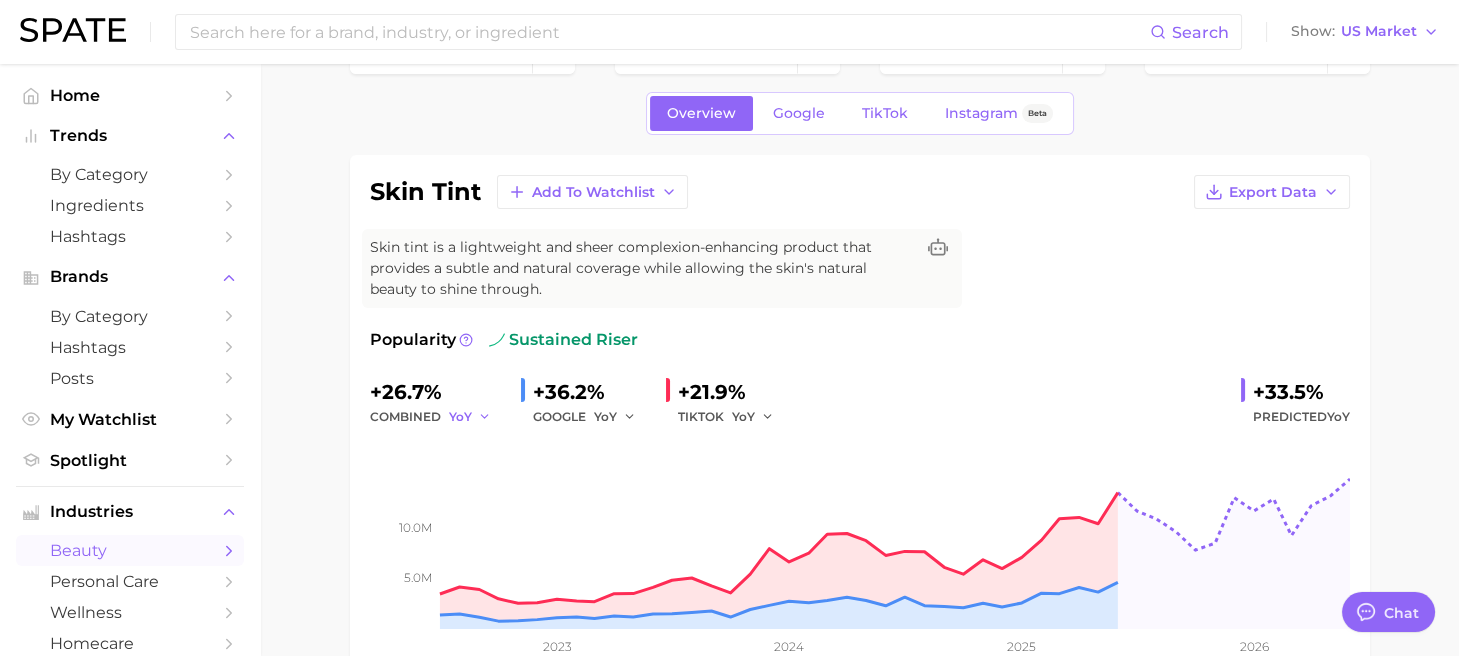 click 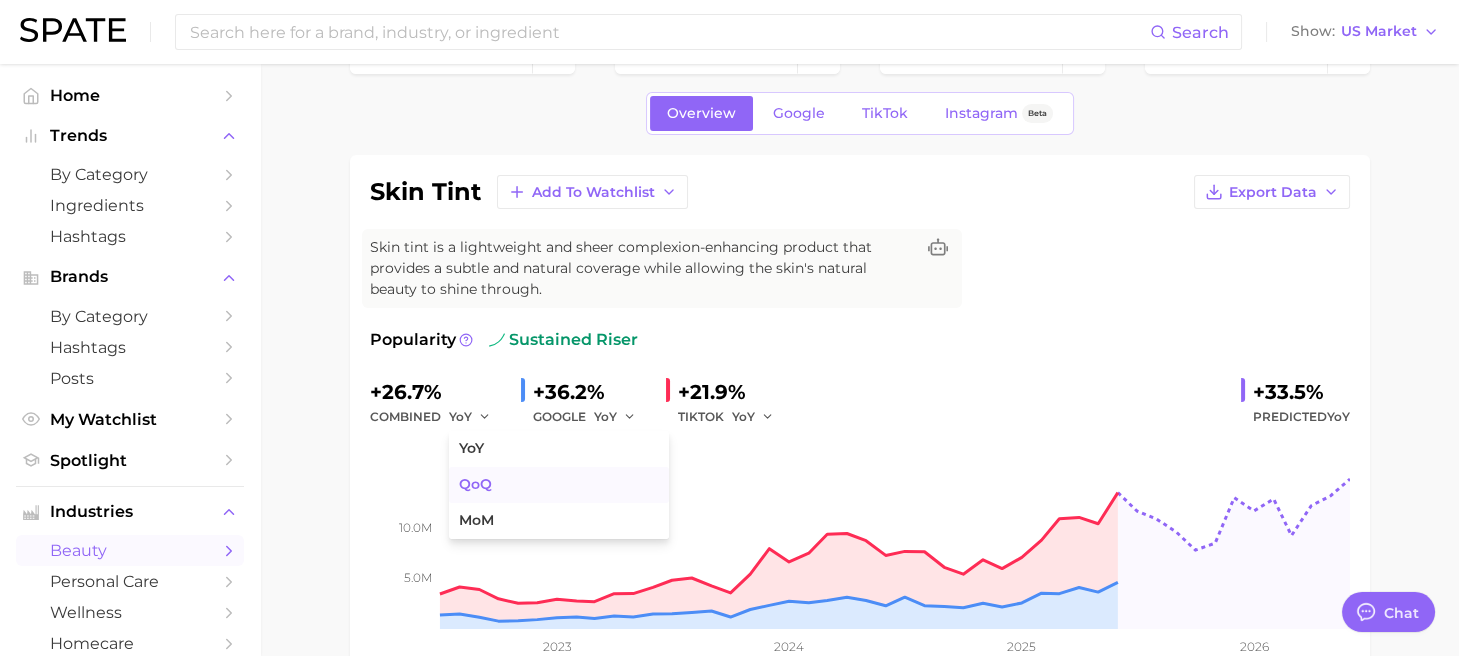 click on "QoQ" at bounding box center (475, 484) 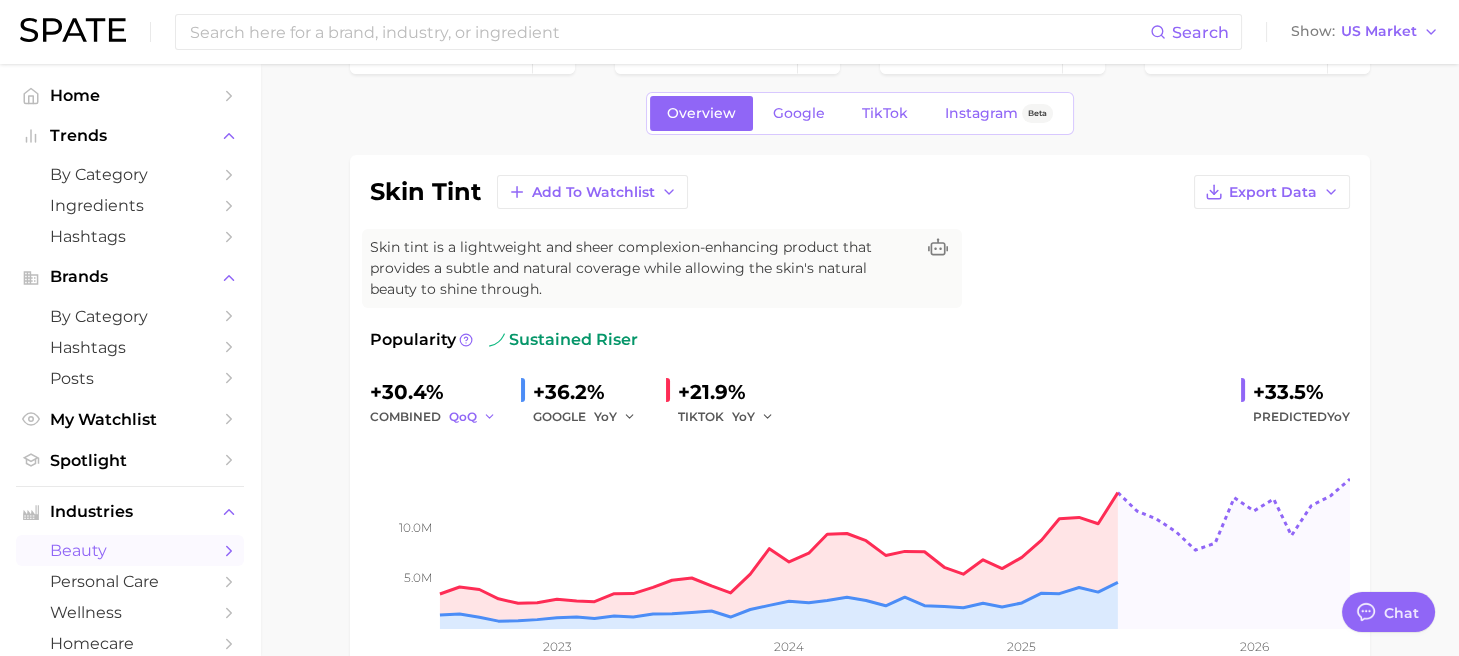 click 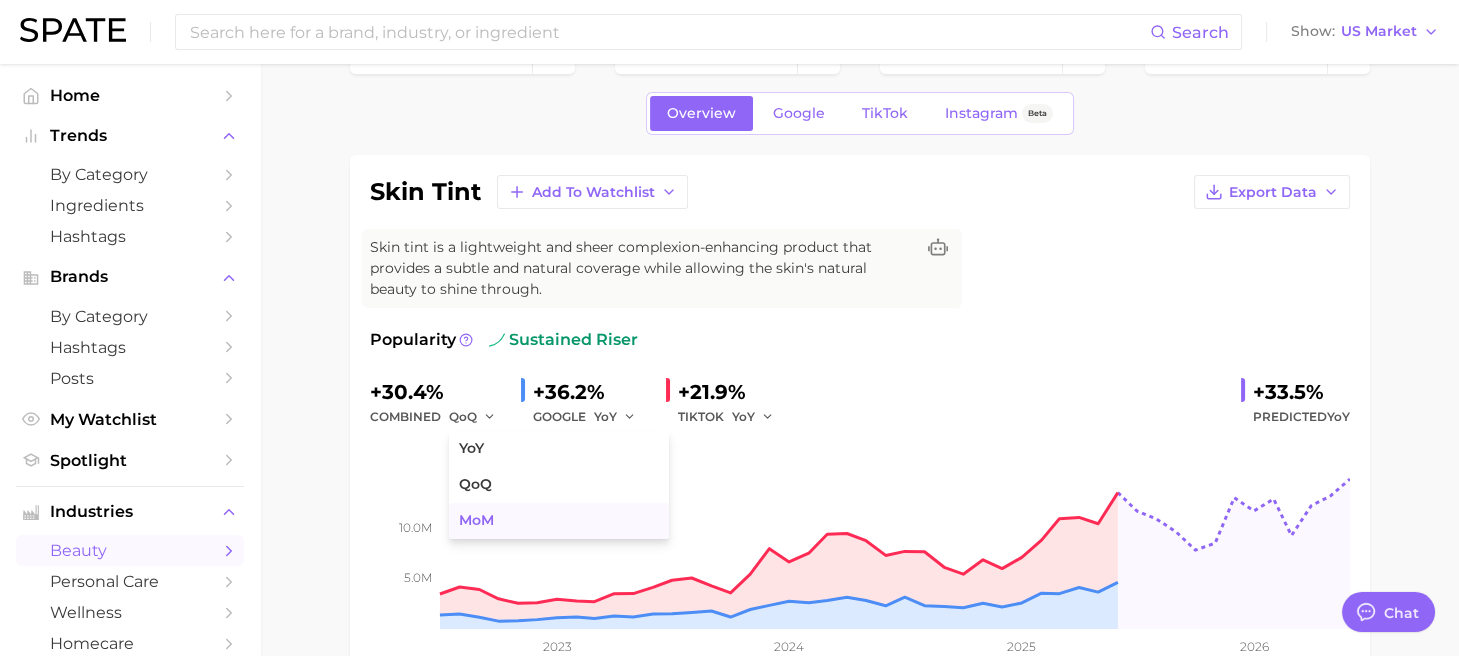 click on "MoM" at bounding box center [559, 521] 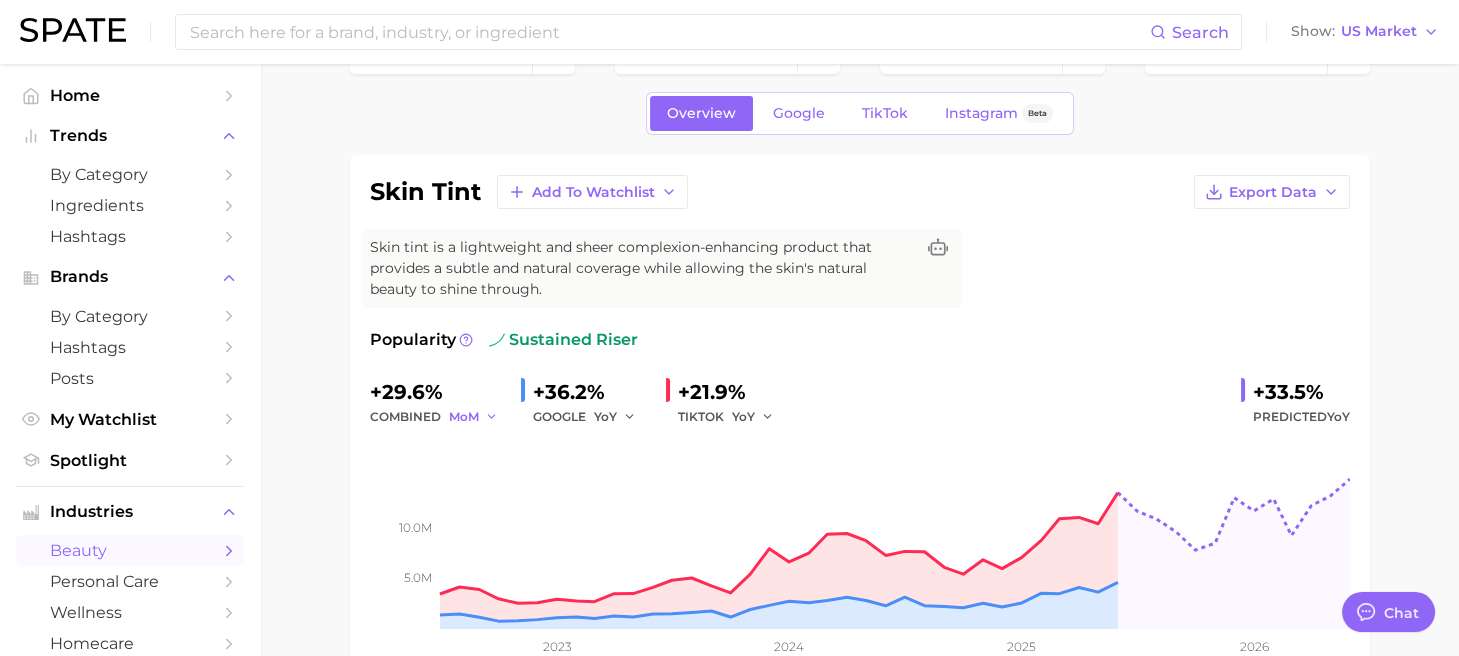 click on "MoM" at bounding box center [464, 416] 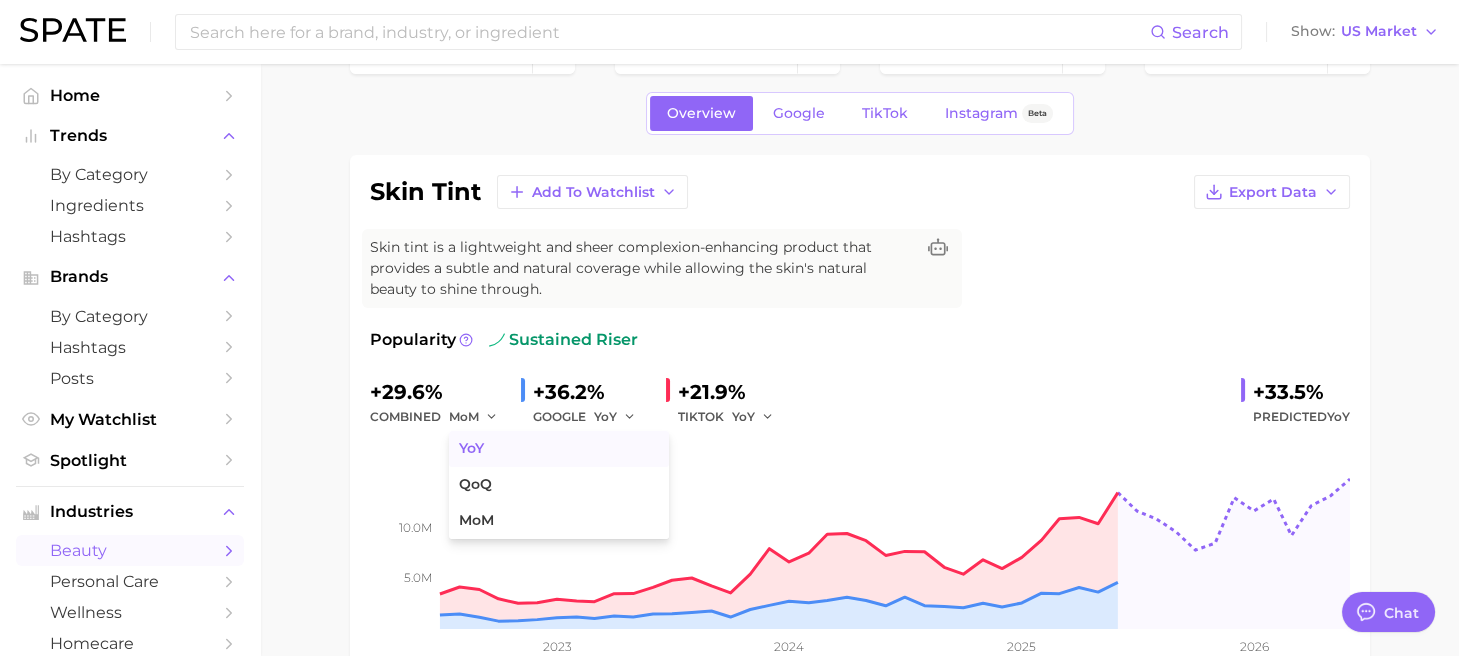 click on "YoY" at bounding box center [559, 449] 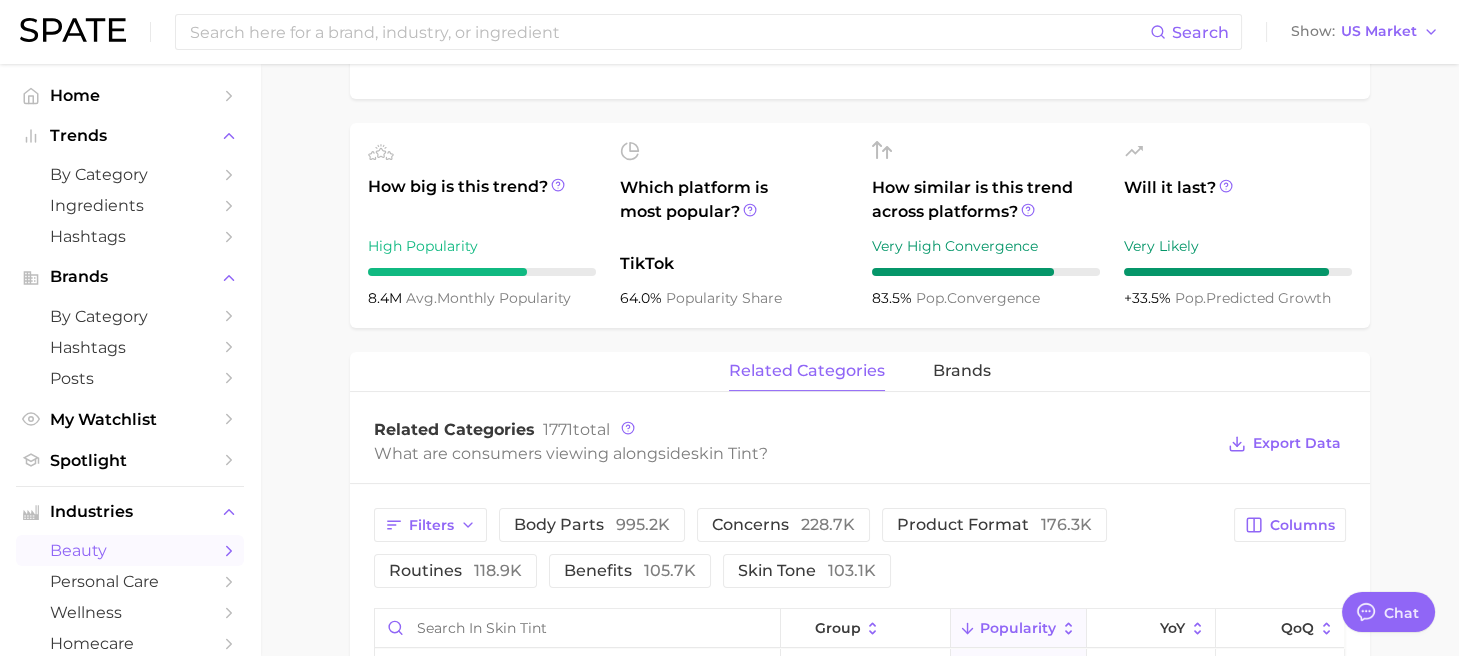 scroll, scrollTop: 734, scrollLeft: 0, axis: vertical 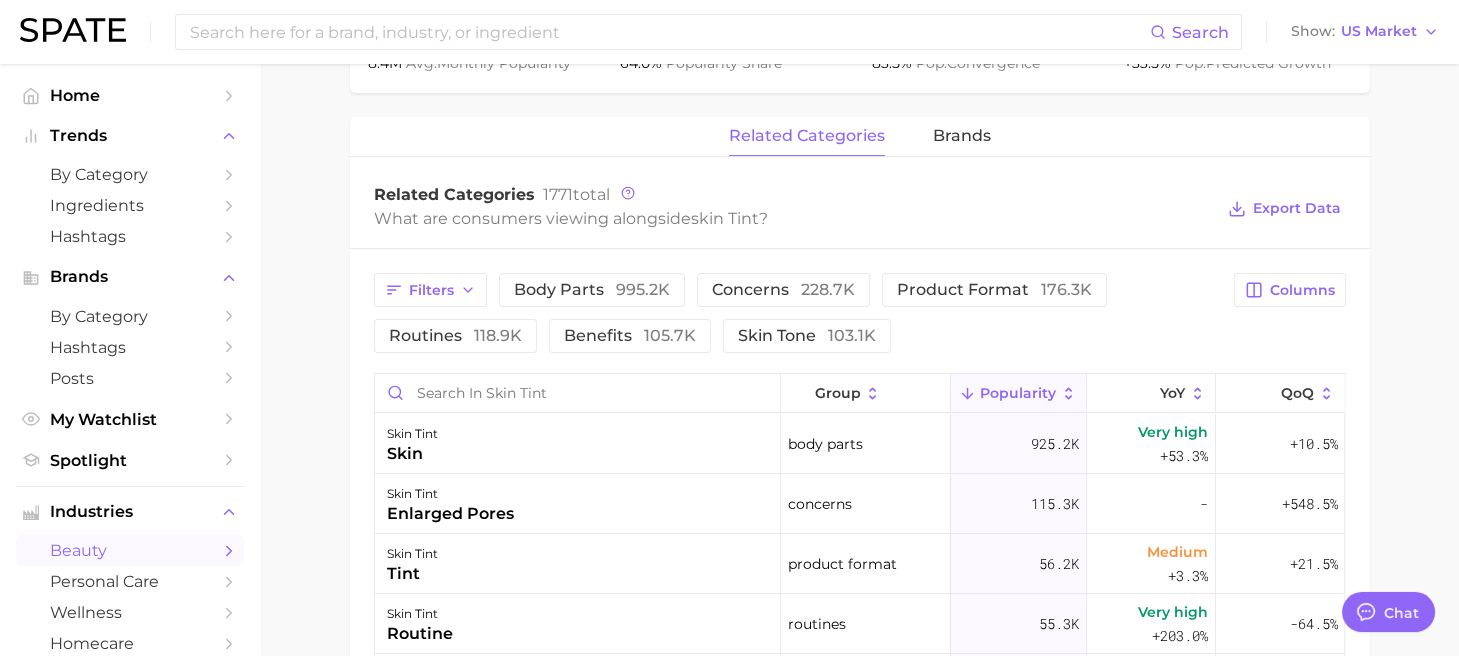 click on "related categories brands Related Categories 1771  total What are consumers viewing alongside  skin tint ? Export Data Filters body parts   995.2k concerns   228.7k product format   176.3k routines   118.9k benefits   105.7k skin tone   103.1k Columns group Popularity YoY QoQ skin tint skin body parts 925.2k Very high +53.3% +10.5% skin tint enlarged pores concerns 115.3k - +548.5% skin tint tint product format 56.2k Medium +3.3% +21.5% skin tint routine routines 55.3k Very high +203.0% -64.5% skin tint under eyes body parts 47.4k Very high >1,000% +327.1% skin tint foundation product format 44.6k Medium -14.9% +83.7% skin tint dark skin skin tone 37.6k High +15.5% +384.5% skin tint freckle concerns 35.9k Very high >1,000% -95.5% skin tint mature skin concerns 30.6k Very high +612.9% -62.6% skin tint summer routines 26.5k High +41.6% +36.5% skin tint oily skin concerns 23.1k Medium +13.7% +40.4% skin tint spf benefits 22.5k High +27.0% +225.3% skin tint glowy benefits 21.6k Very high +187.1% +21.6% skin tint" at bounding box center (860, 585) 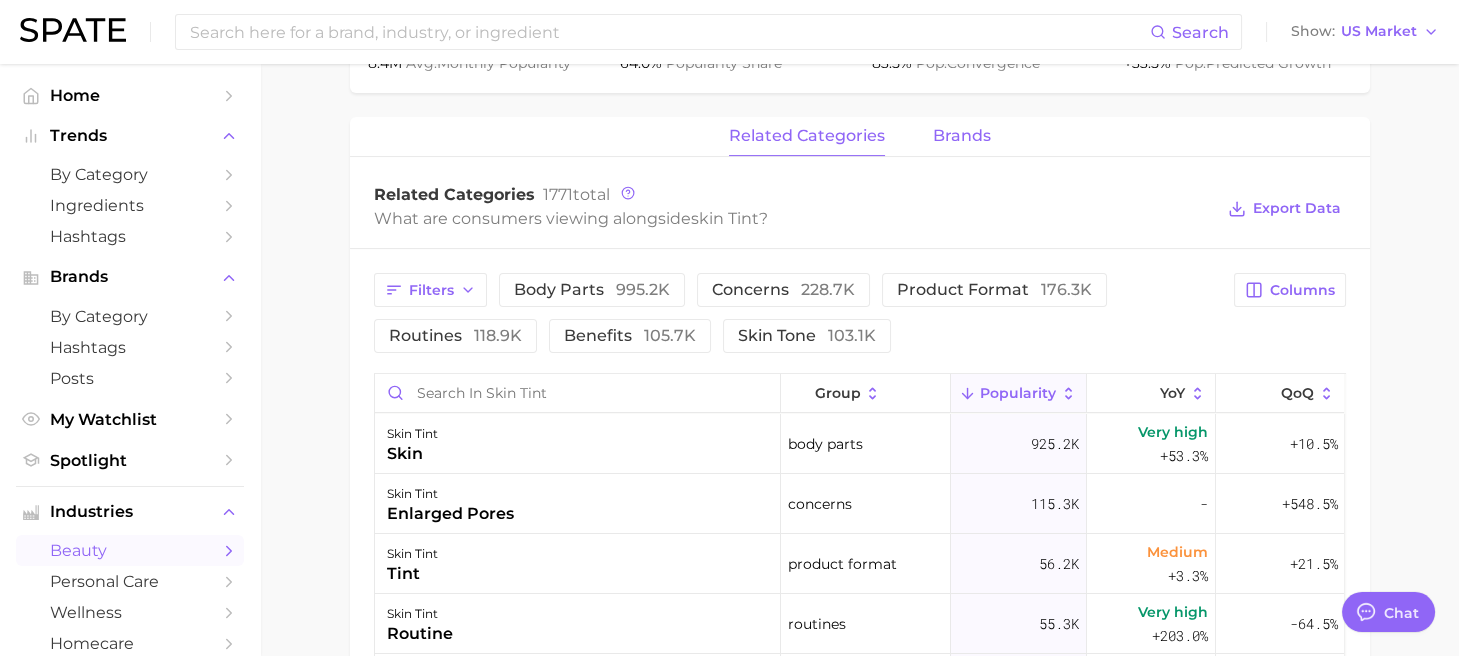 click on "brands" at bounding box center (962, 136) 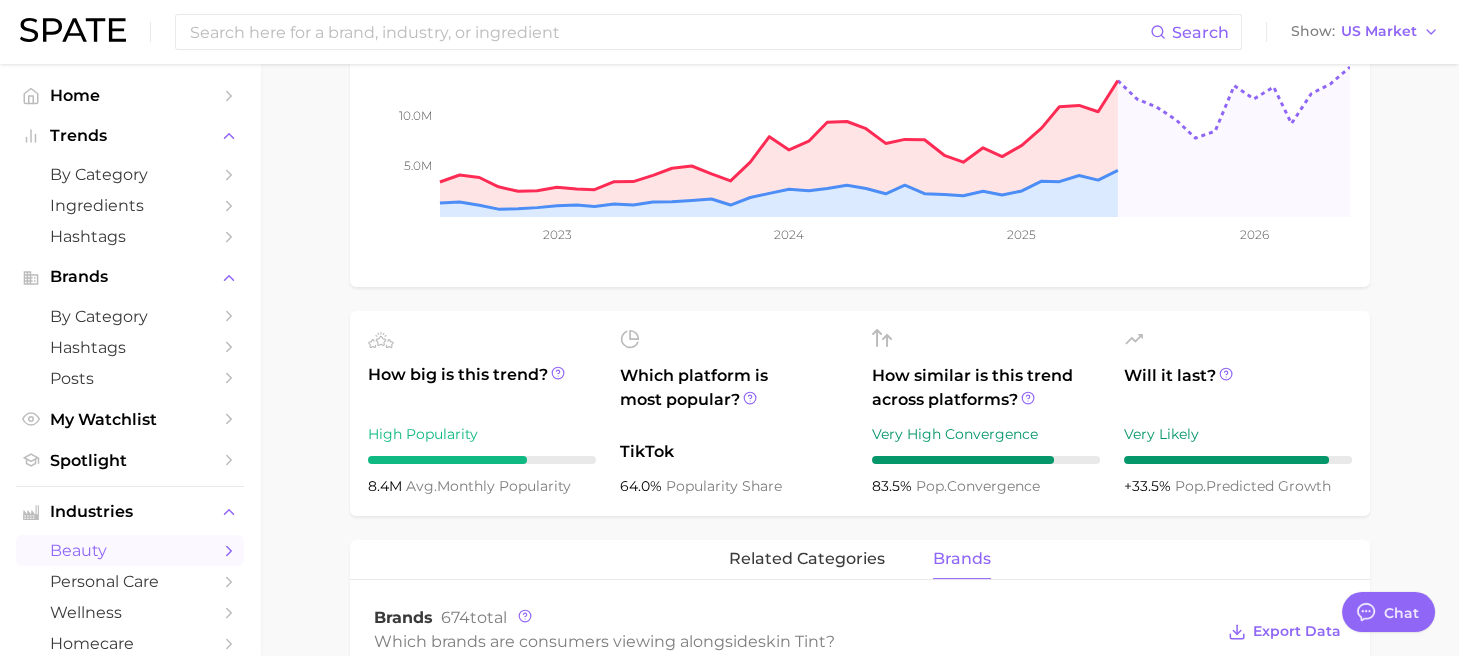 scroll, scrollTop: 0, scrollLeft: 0, axis: both 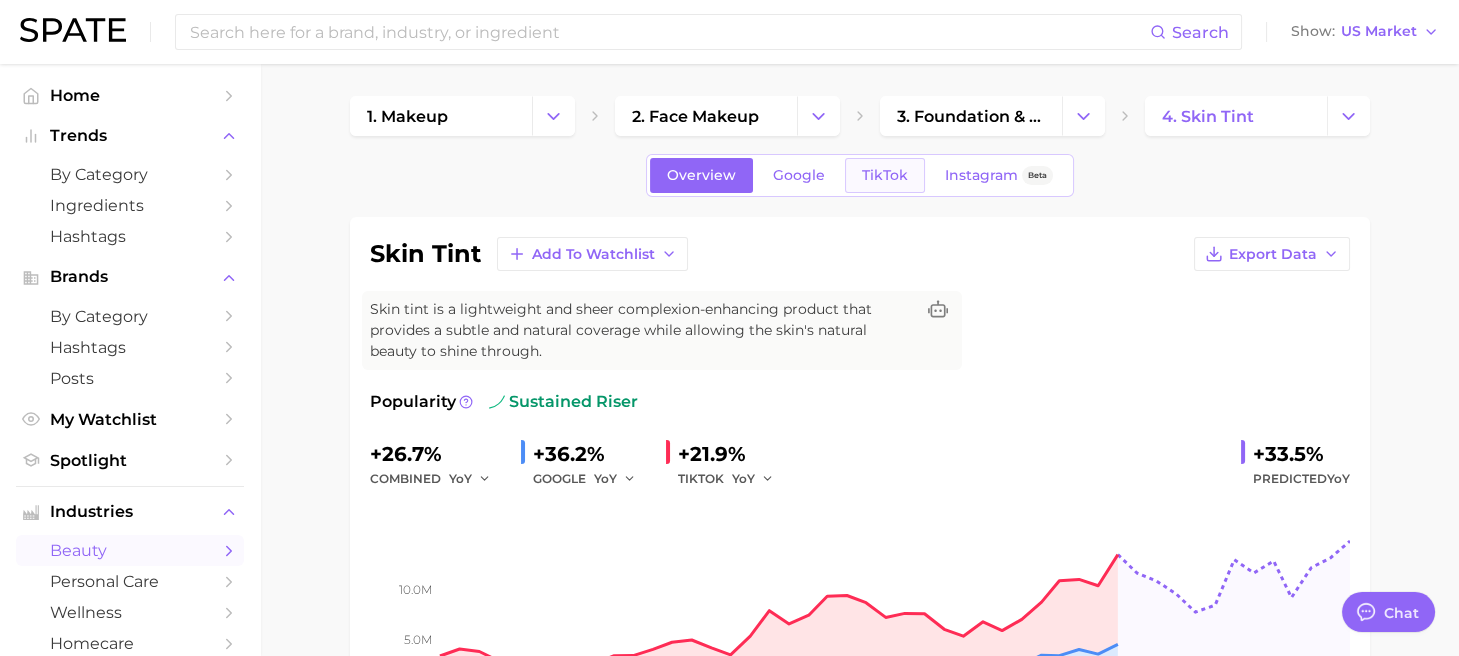 click on "TikTok" at bounding box center [885, 175] 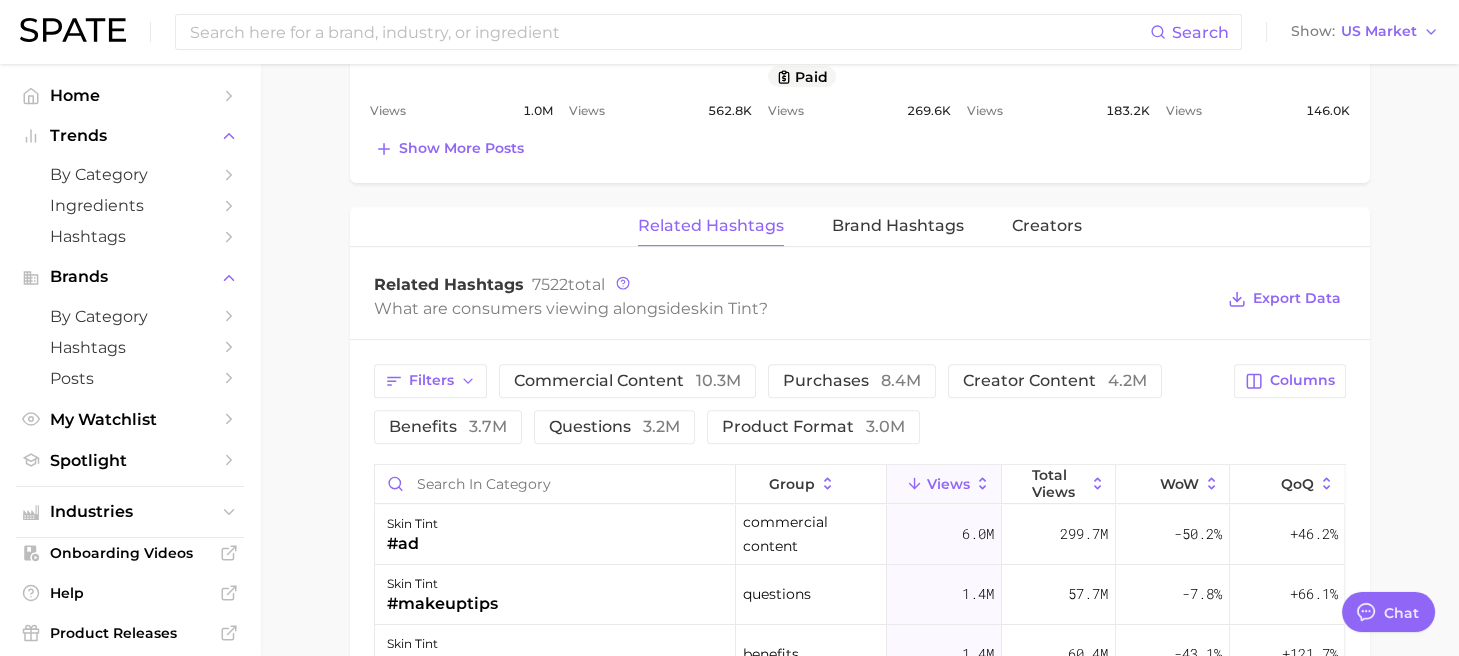 scroll, scrollTop: 1495, scrollLeft: 0, axis: vertical 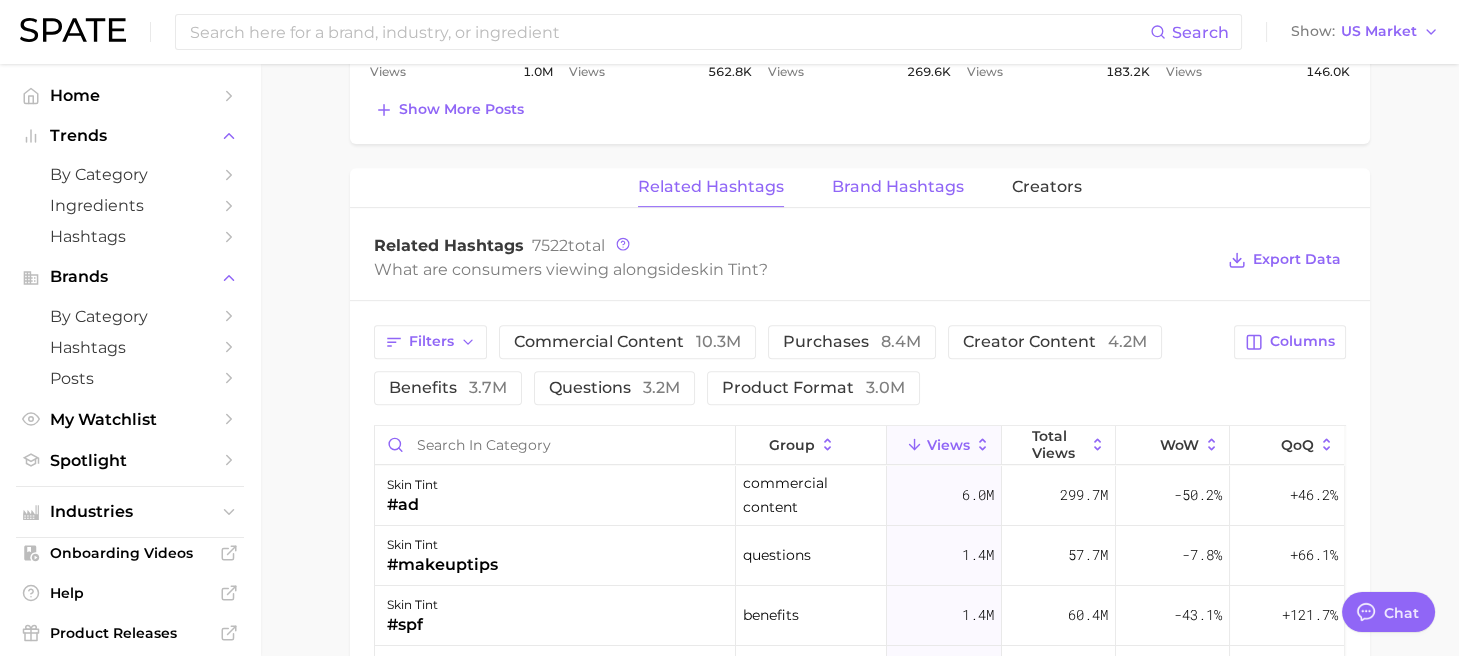 click on "Brand Hashtags" at bounding box center (898, 187) 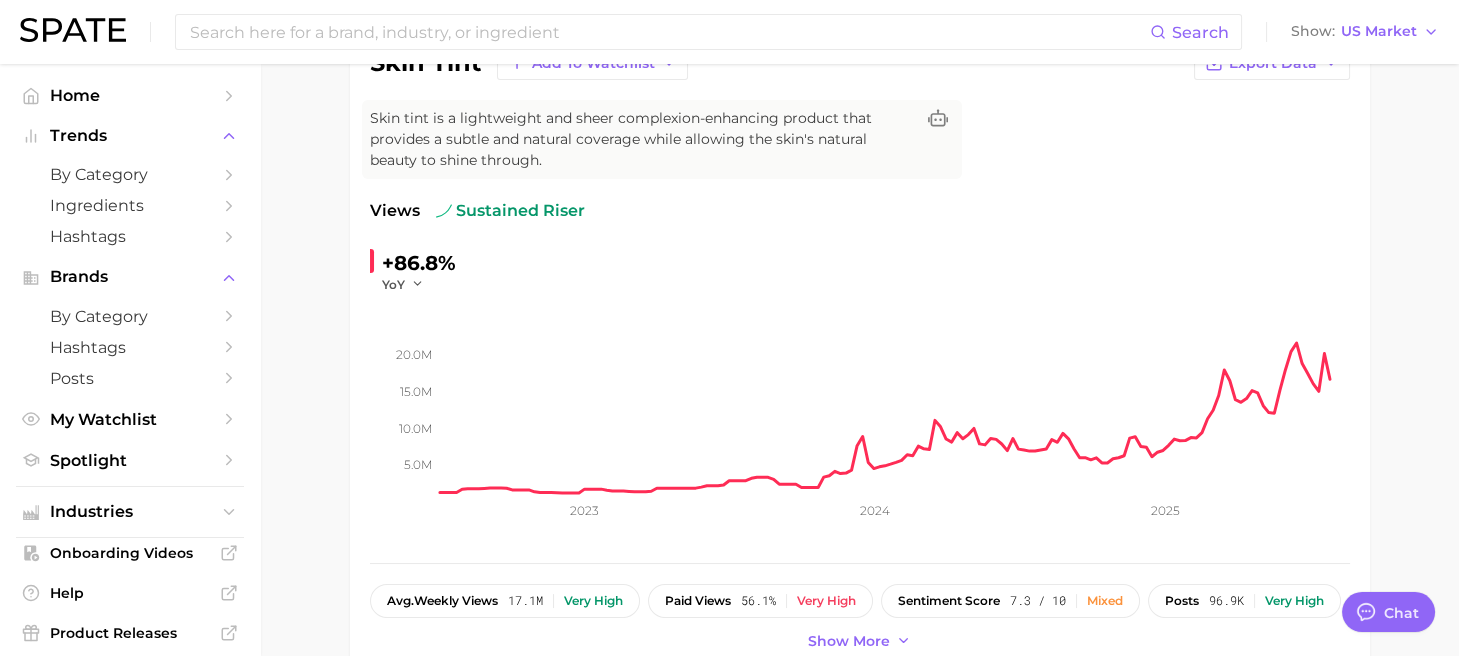 scroll, scrollTop: 0, scrollLeft: 0, axis: both 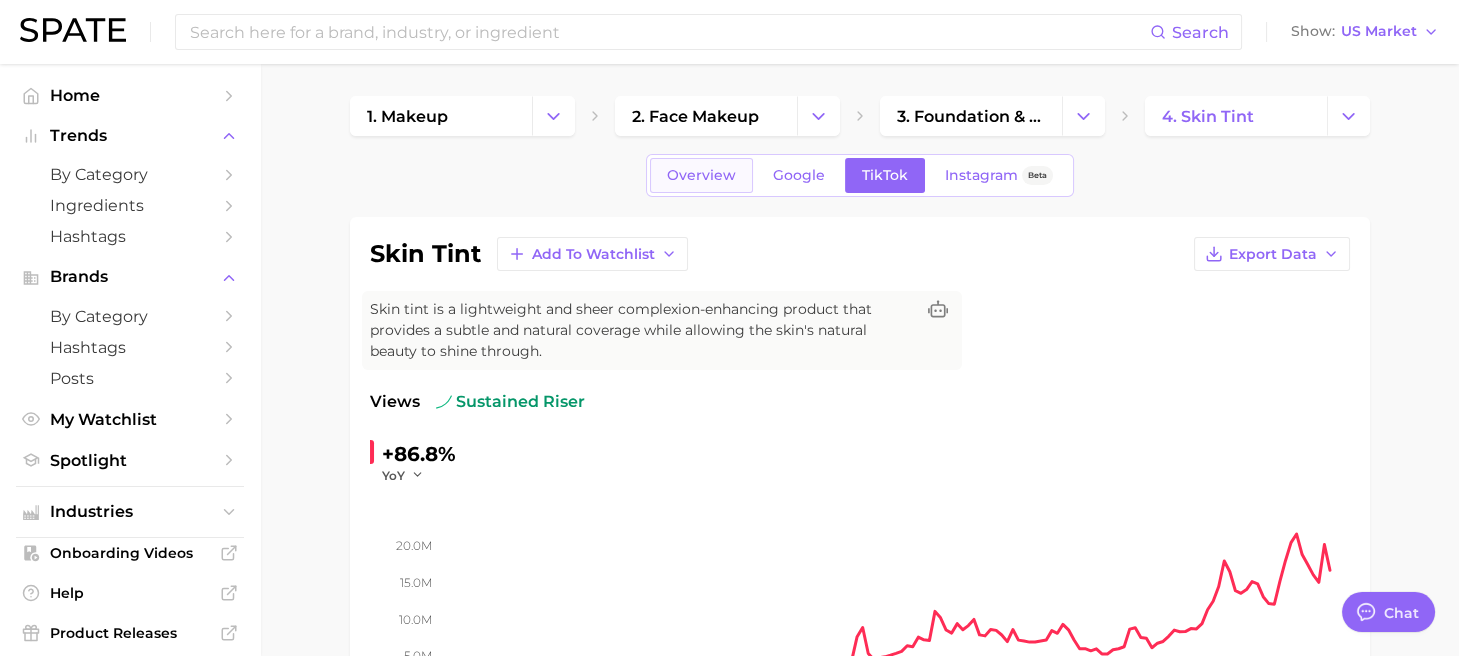 click on "Overview" at bounding box center [701, 175] 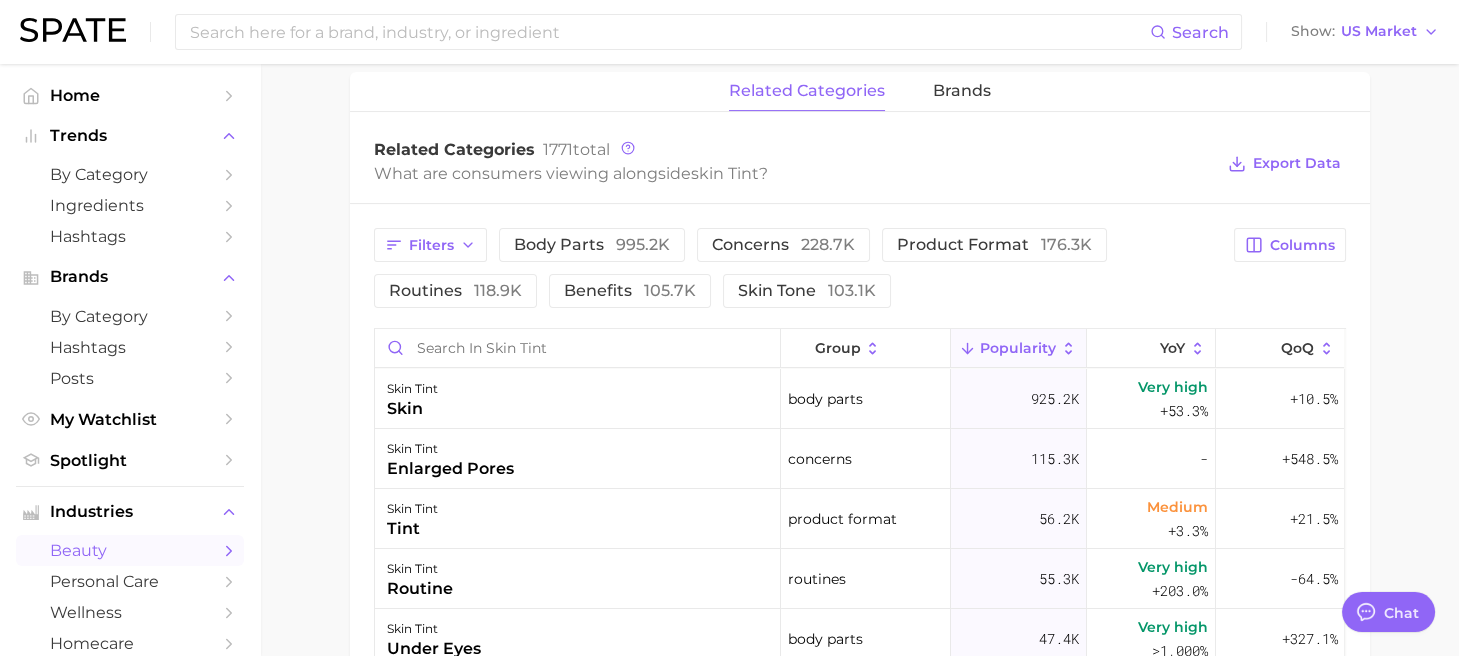scroll, scrollTop: 977, scrollLeft: 0, axis: vertical 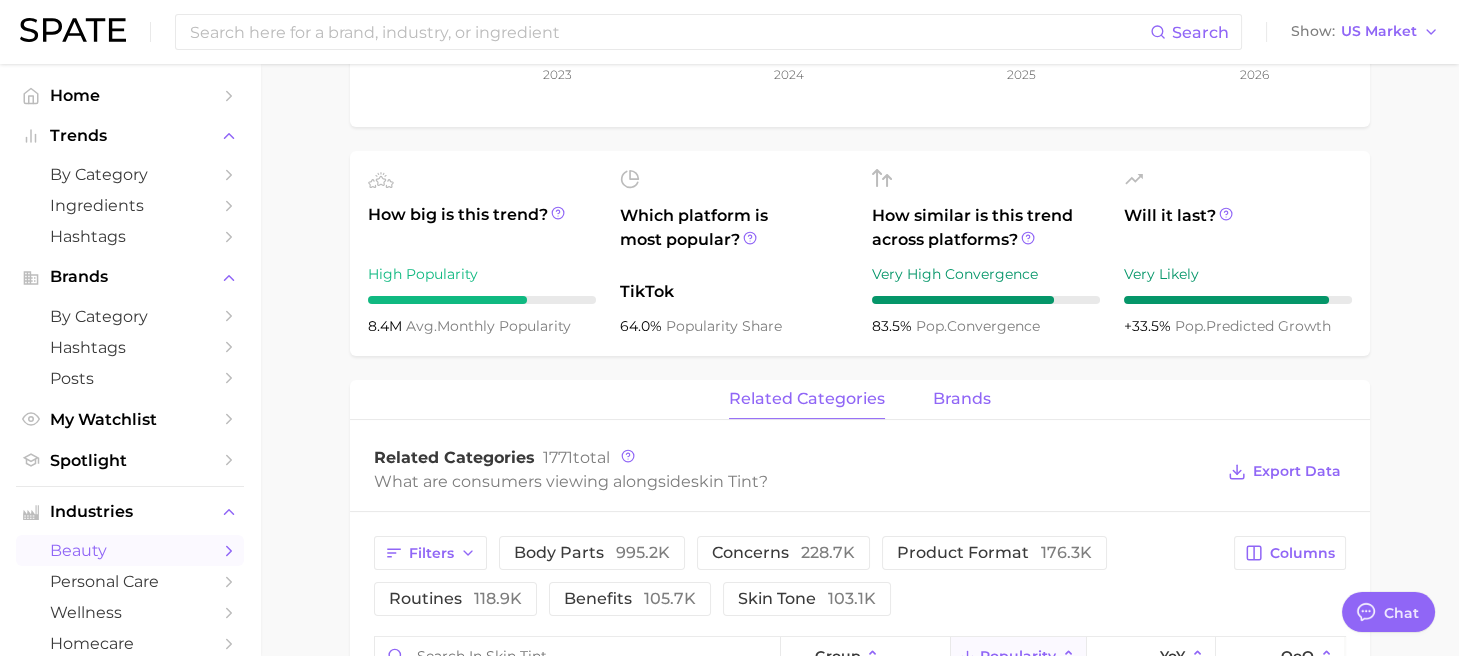 click on "brands" at bounding box center (962, 399) 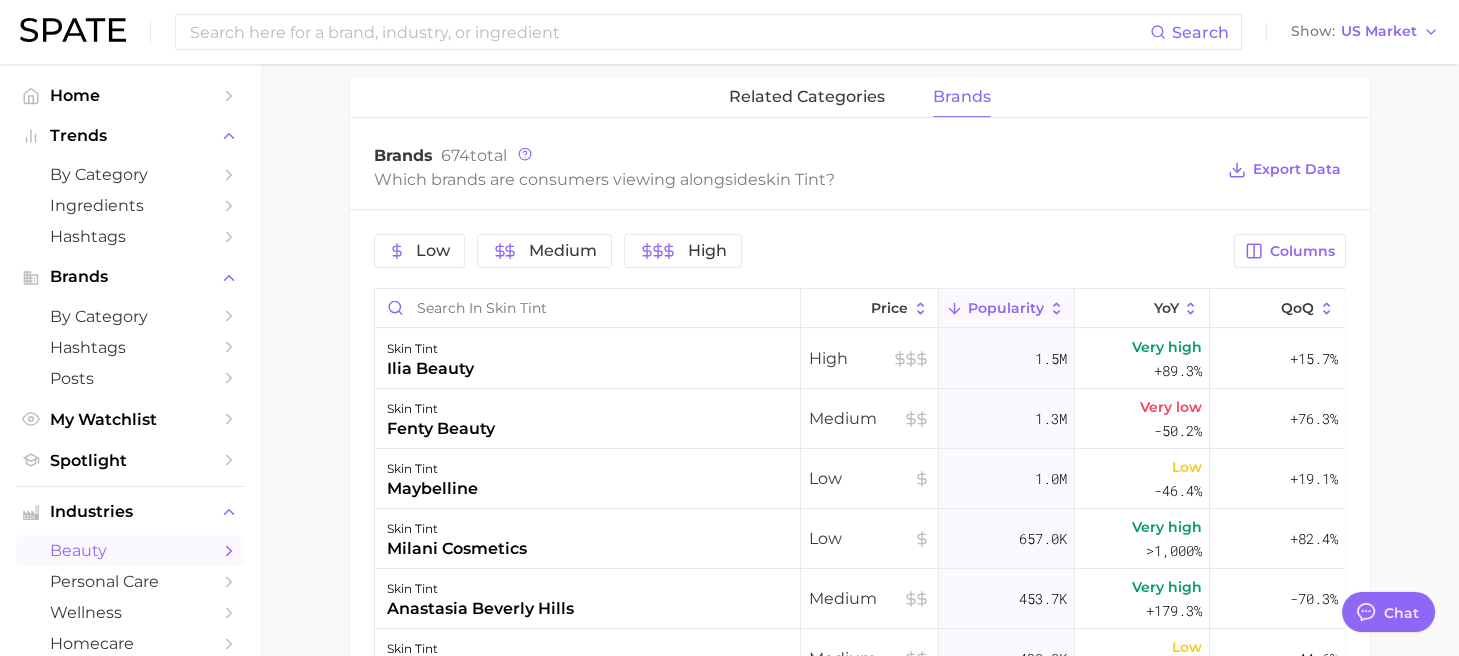 scroll, scrollTop: 1010, scrollLeft: 0, axis: vertical 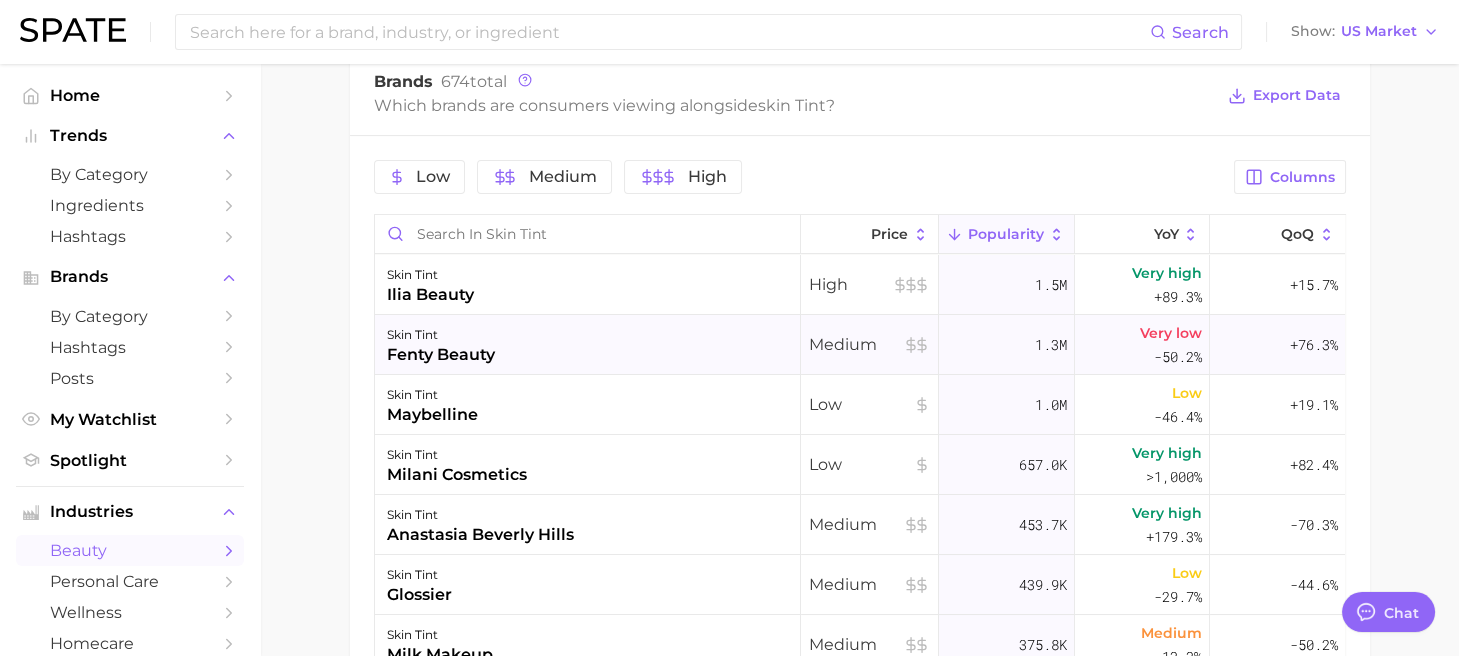 click on "skin tint fenty beauty" at bounding box center [588, 345] 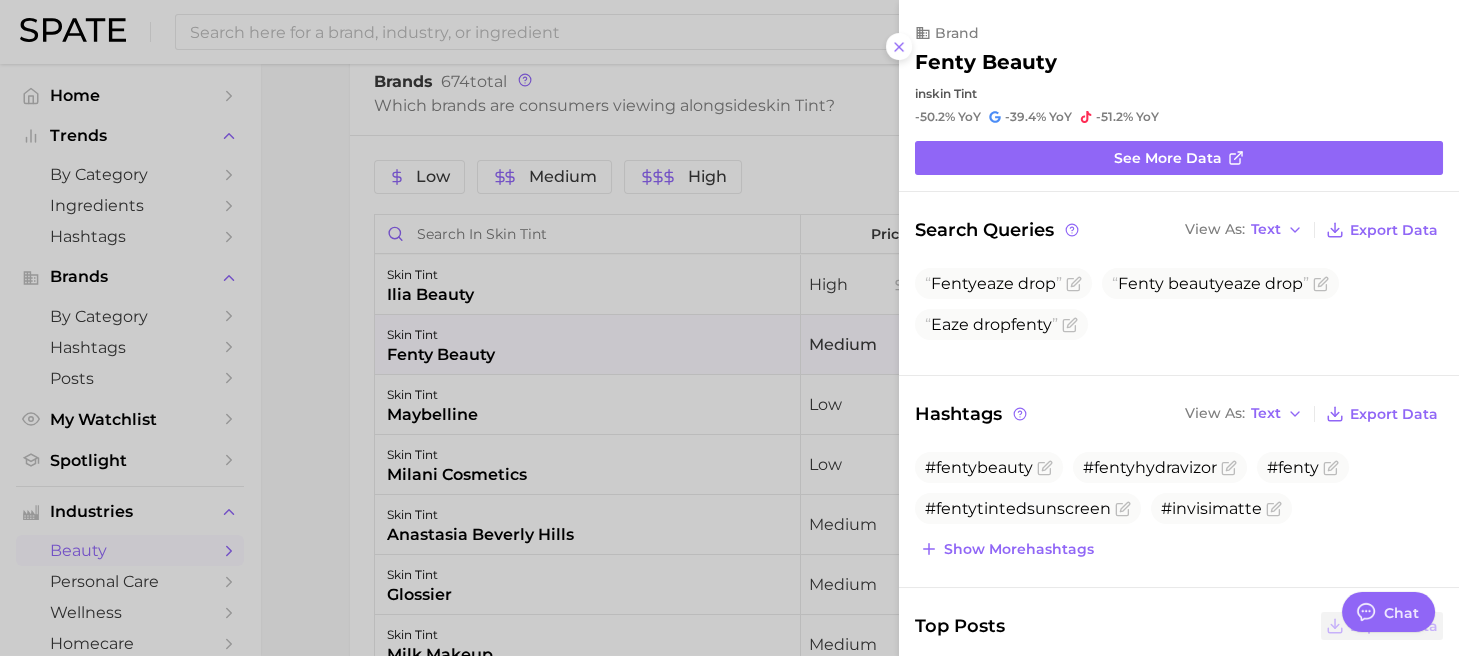 click at bounding box center [729, 328] 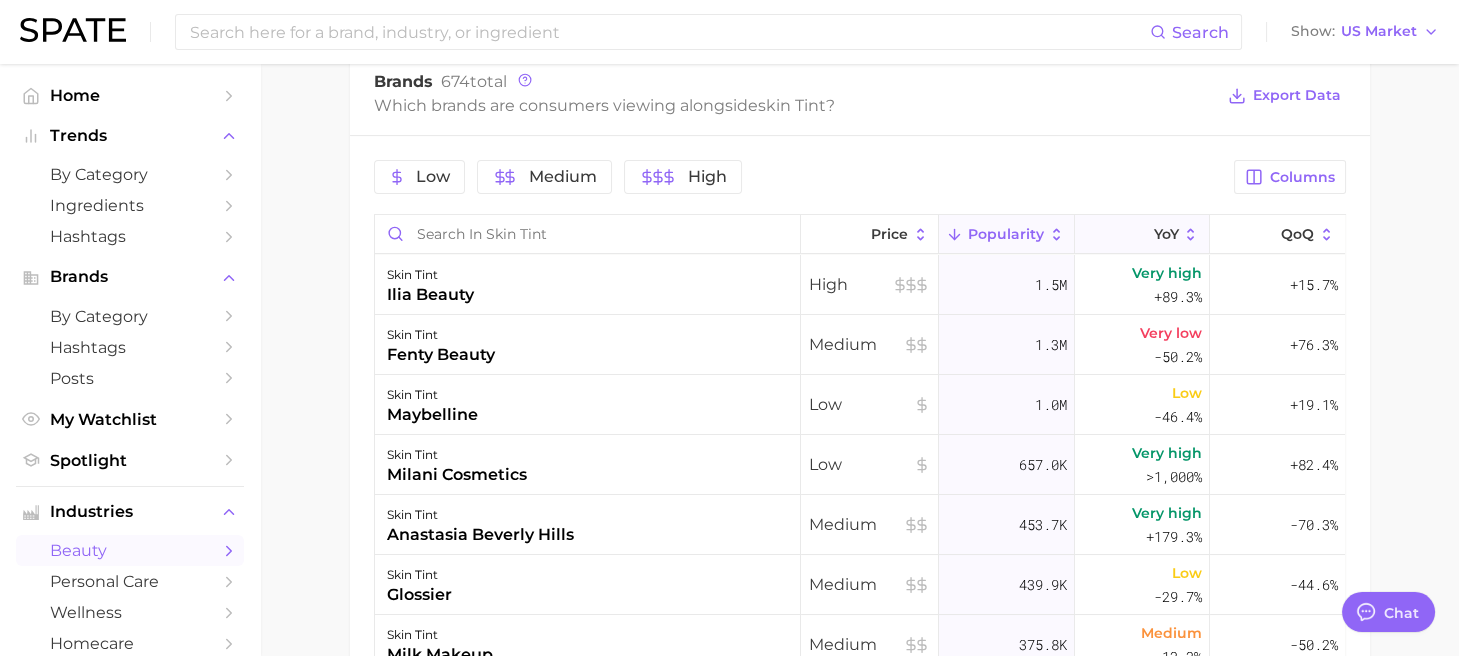 click 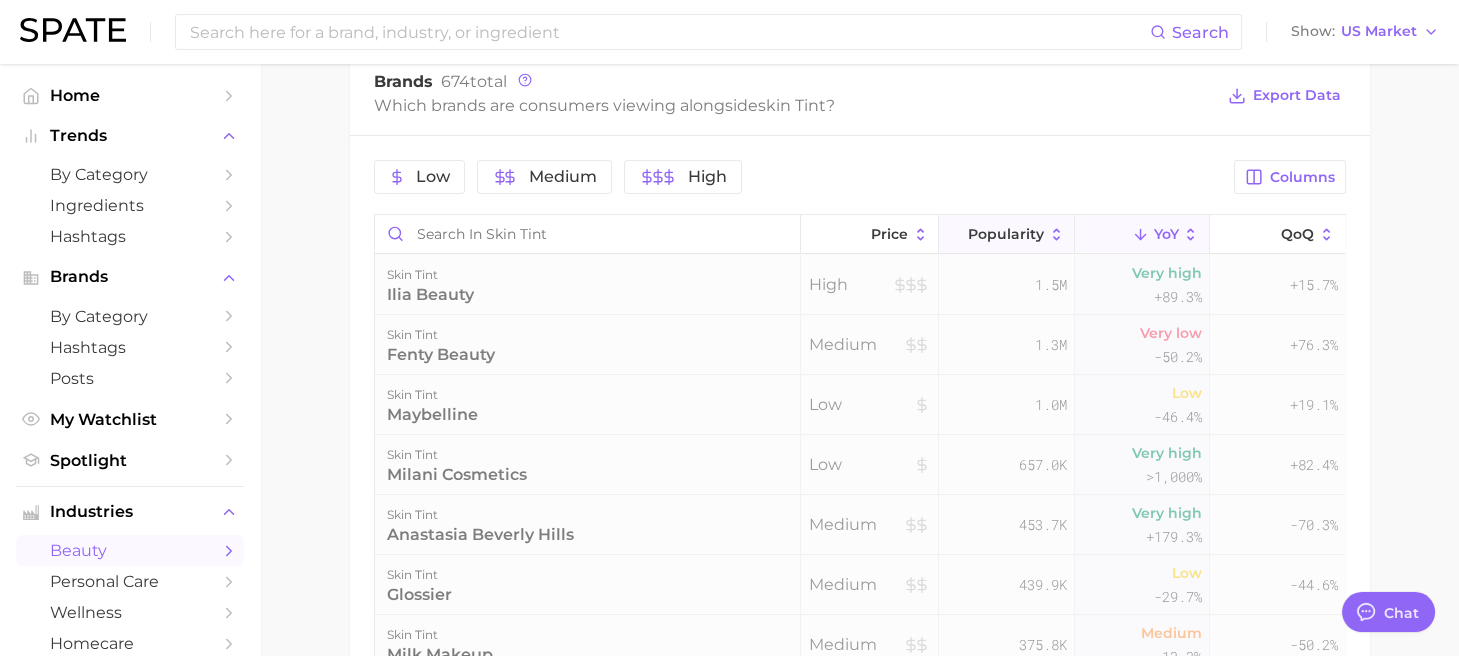 click on "Popularity" at bounding box center [1007, 234] 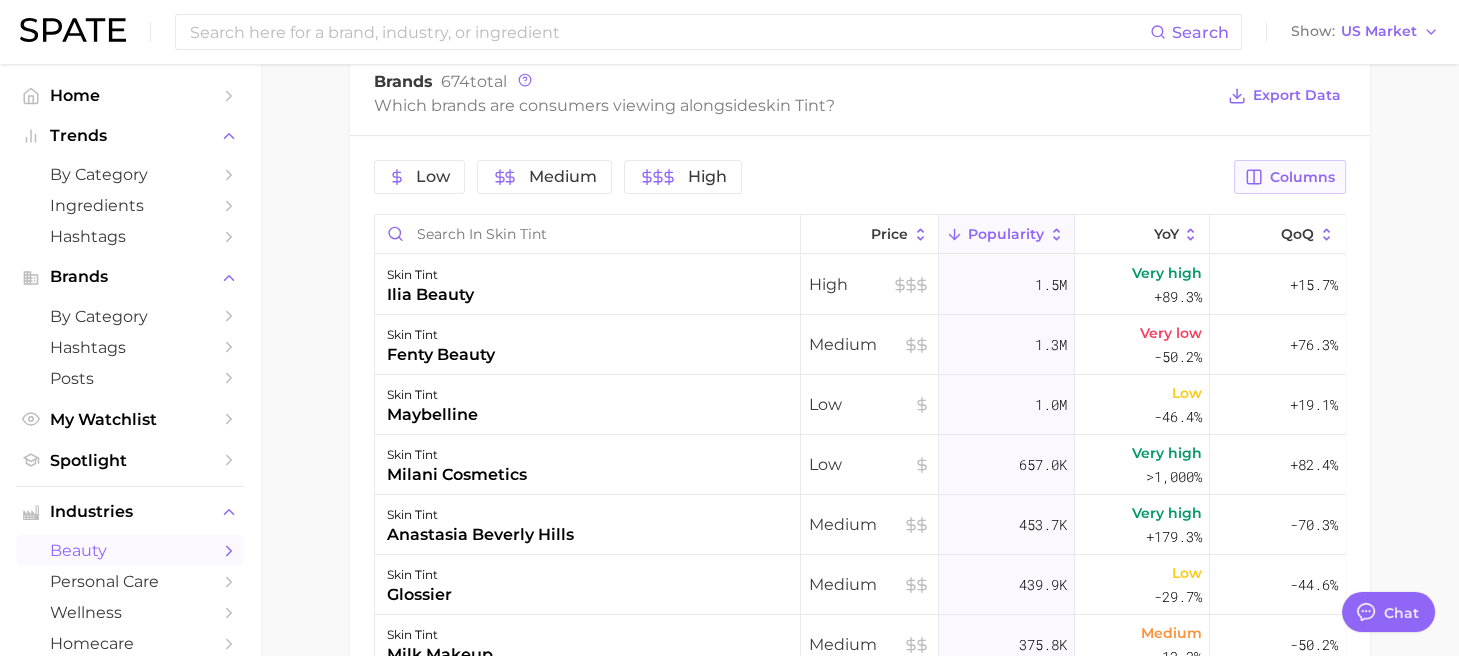 click on "Columns" at bounding box center (1302, 177) 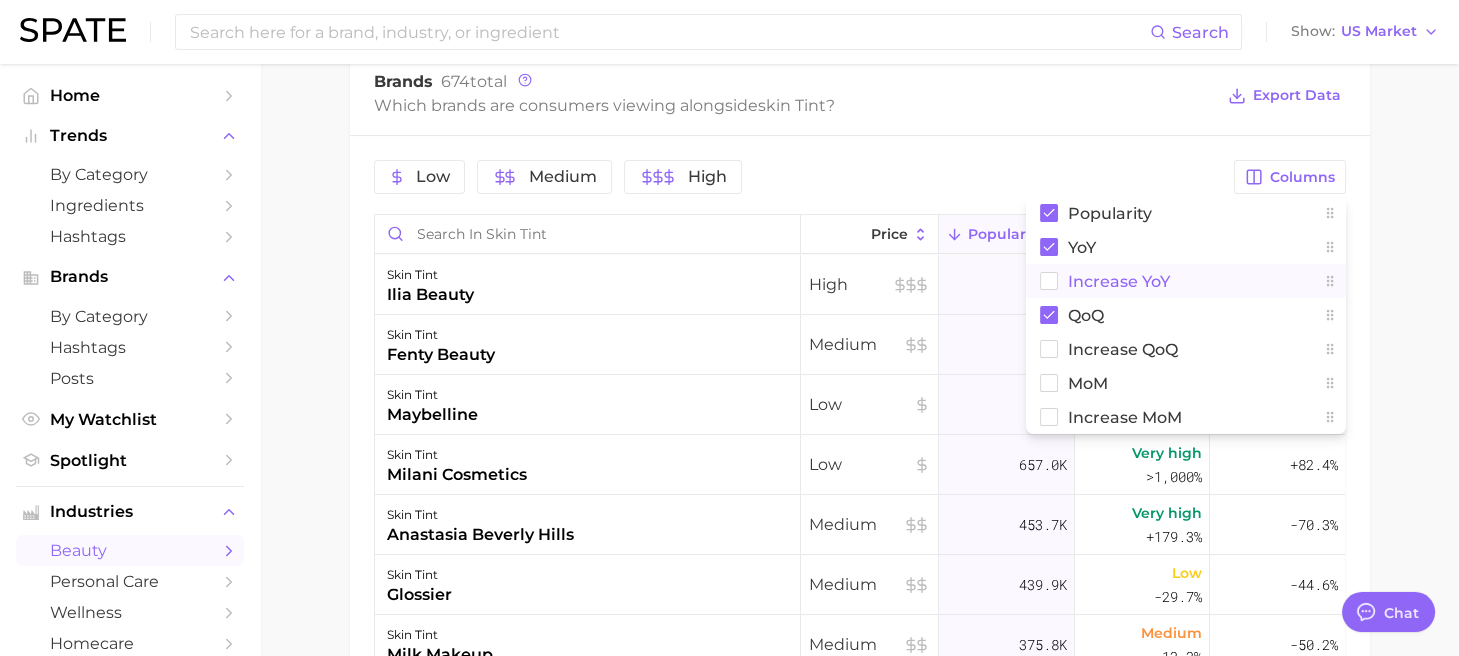 click on "Increase YoY" at bounding box center (1119, 281) 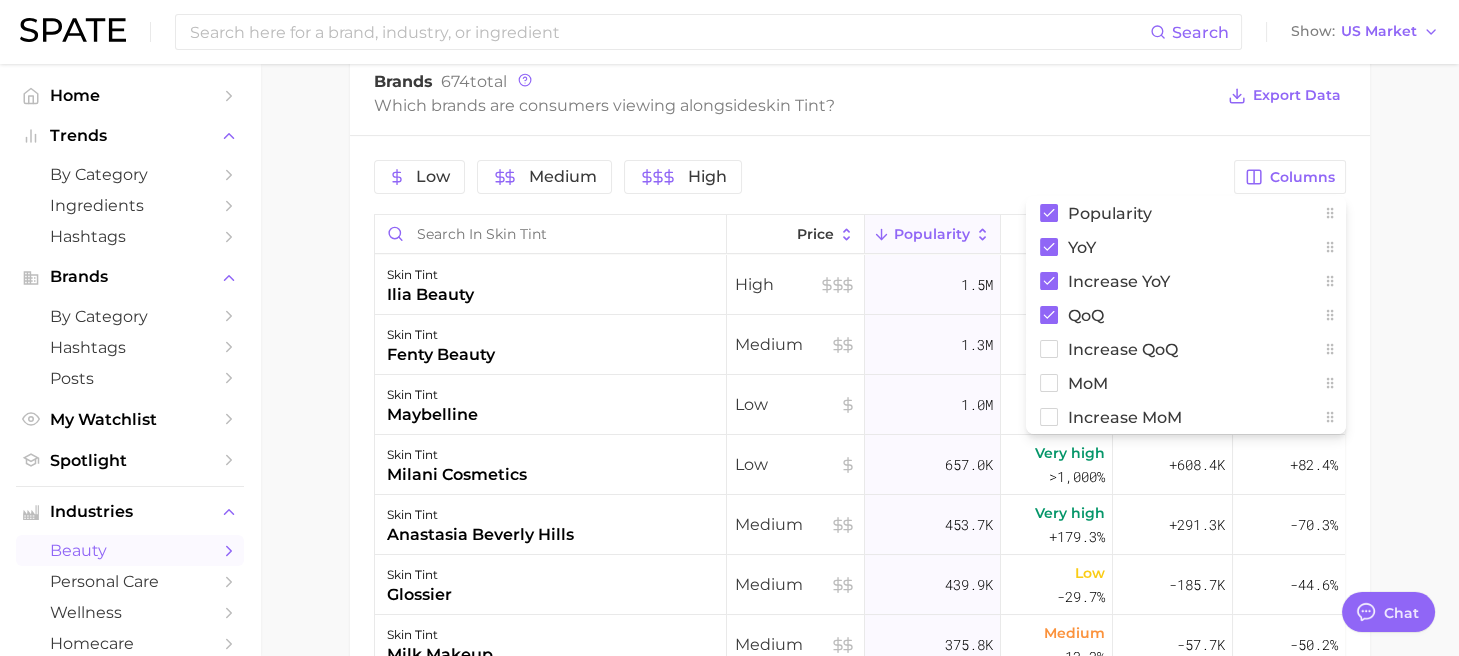 click on "Low Medium High Columns Popularity YoY Increase YoY QoQ Increase QoQ MoM Increase MoM Price Popularity YoY Increase YoY QoQ skin tint ilia beauty High 1.5m Very high +89.3% +708.6k +15.7% skin tint fenty beauty Medium 1.3m Very low -50.2% -1.3m +76.3% skin tint maybelline Low 1.0m Low -46.4% -883.3k +19.1% skin tint milani cosmetics Low 657.0k Very high >1,000% +608.4k +82.4% skin tint anastasia beverly hills Medium 453.7k Very high +179.3% +291.3k -70.3% skin tint glossier Medium 439.9k Low -29.7% -185.7k -44.6% skin tint milk makeup Medium 375.8k Medium -13.3% -57.7k -50.2% skin tint elf cosmetics Low 345.9k Very high +51.4% +117.4k +629.8% skin tint kylie cosmetics Medium 301.9k Very high >1,000% +281.9k +39.6% skin tint pixi beauty Medium 268.5k Very high +253.8% +192.6k +77.4% skin tint morphe Low 230.1k Very low -50.1% -230.8k -5.1% skin tint it cosmetics Medium 224.2k Very high +503.9% +187.1k -82.6% skin tint nyx Low 205.4k Very high +94.3% +99.7k -72.4% skin tint summer fridays Medium 203.1k Medium -" at bounding box center [860, 515] 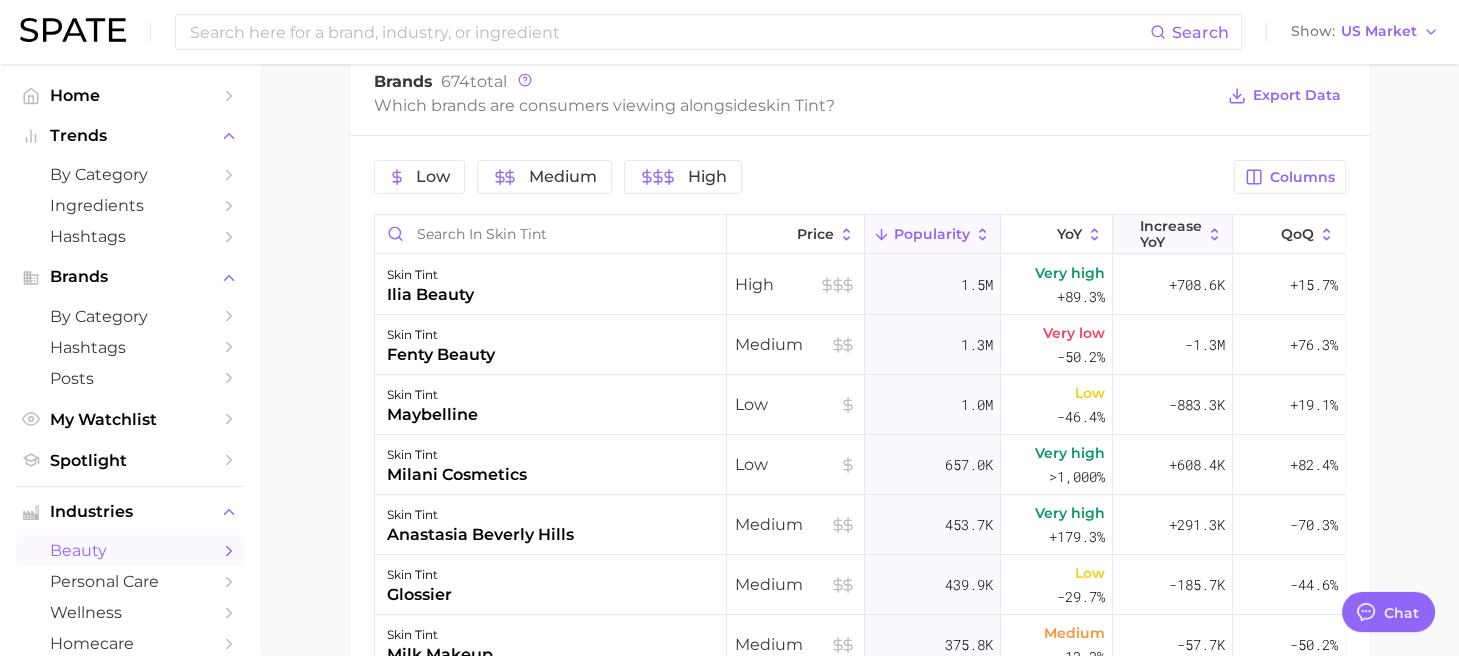 click on "Increase YoY" at bounding box center (1171, 234) 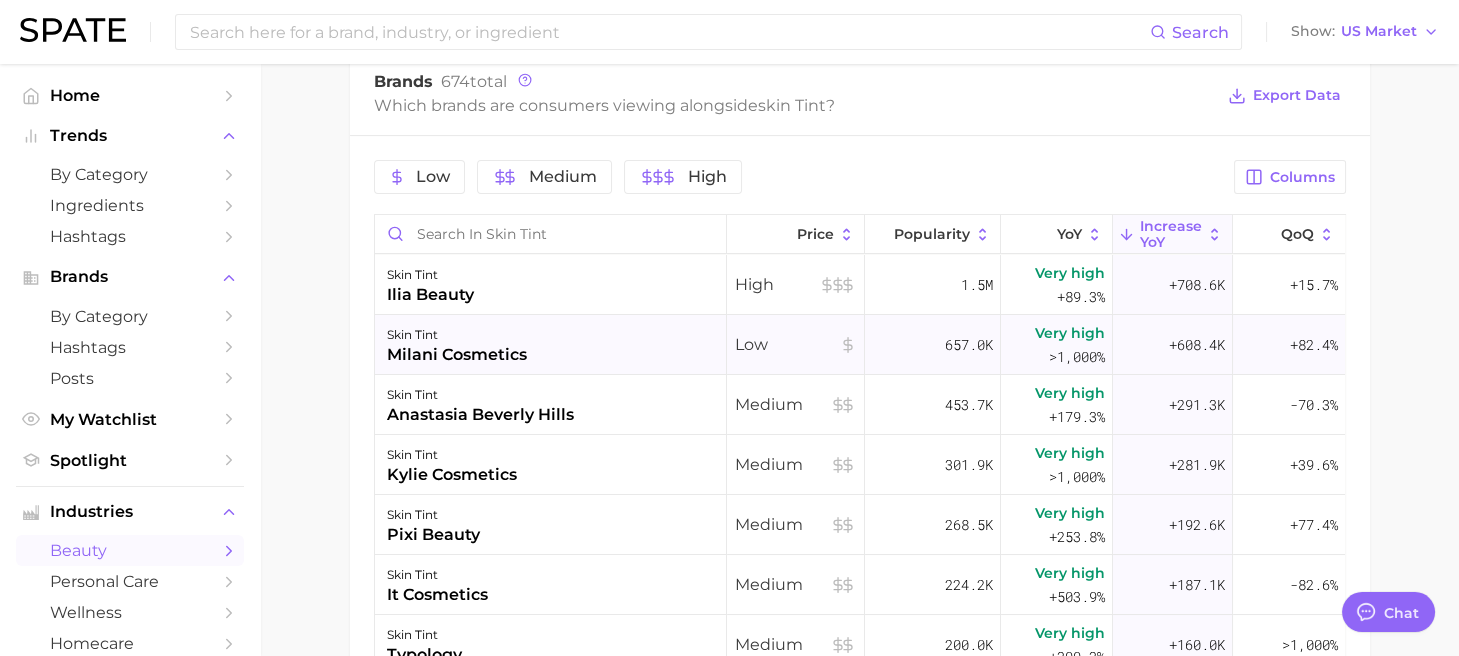 click on "milani cosmetics" at bounding box center (457, 355) 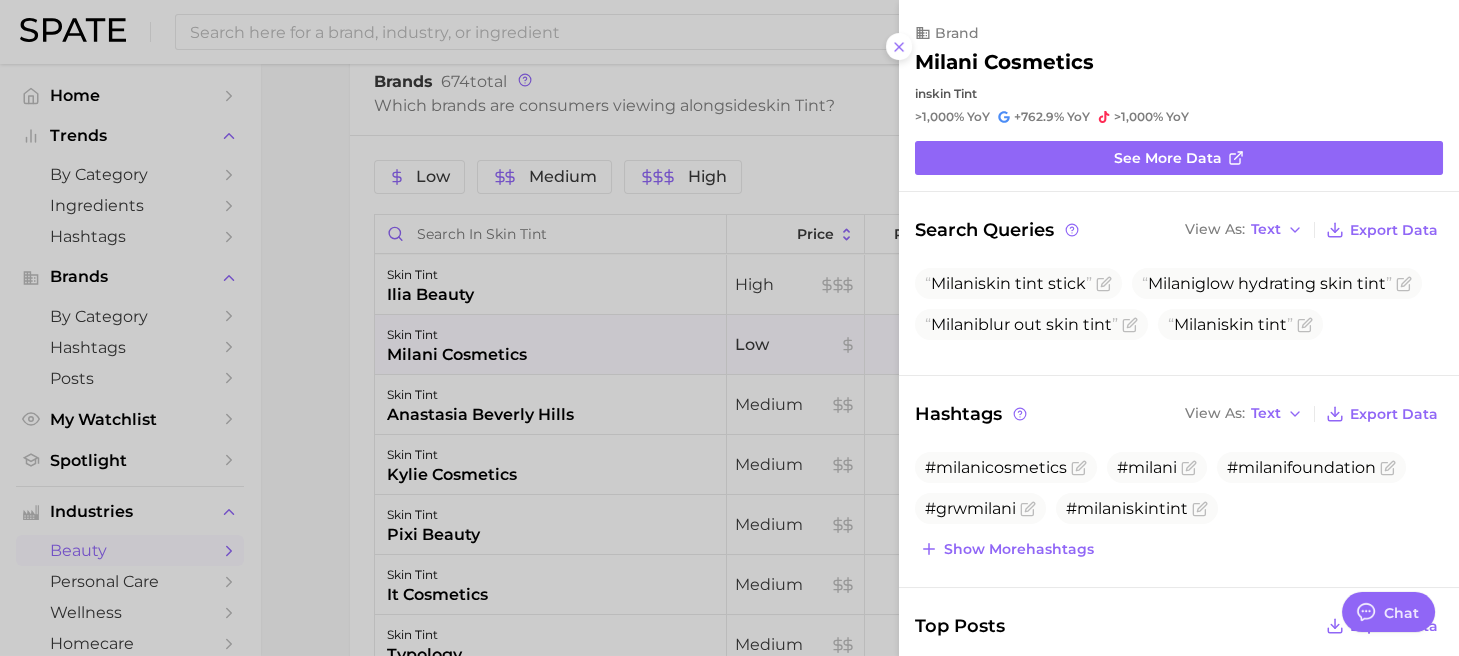 scroll, scrollTop: 11, scrollLeft: 0, axis: vertical 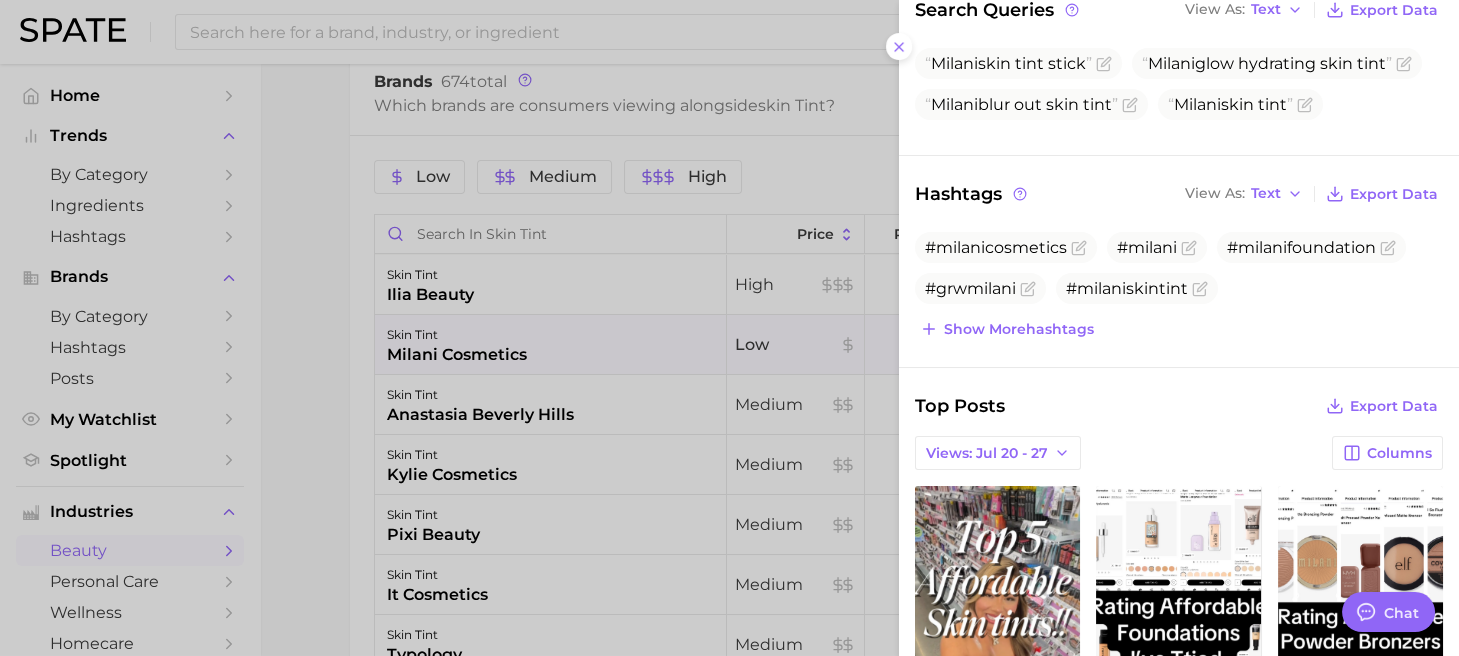 click at bounding box center [729, 328] 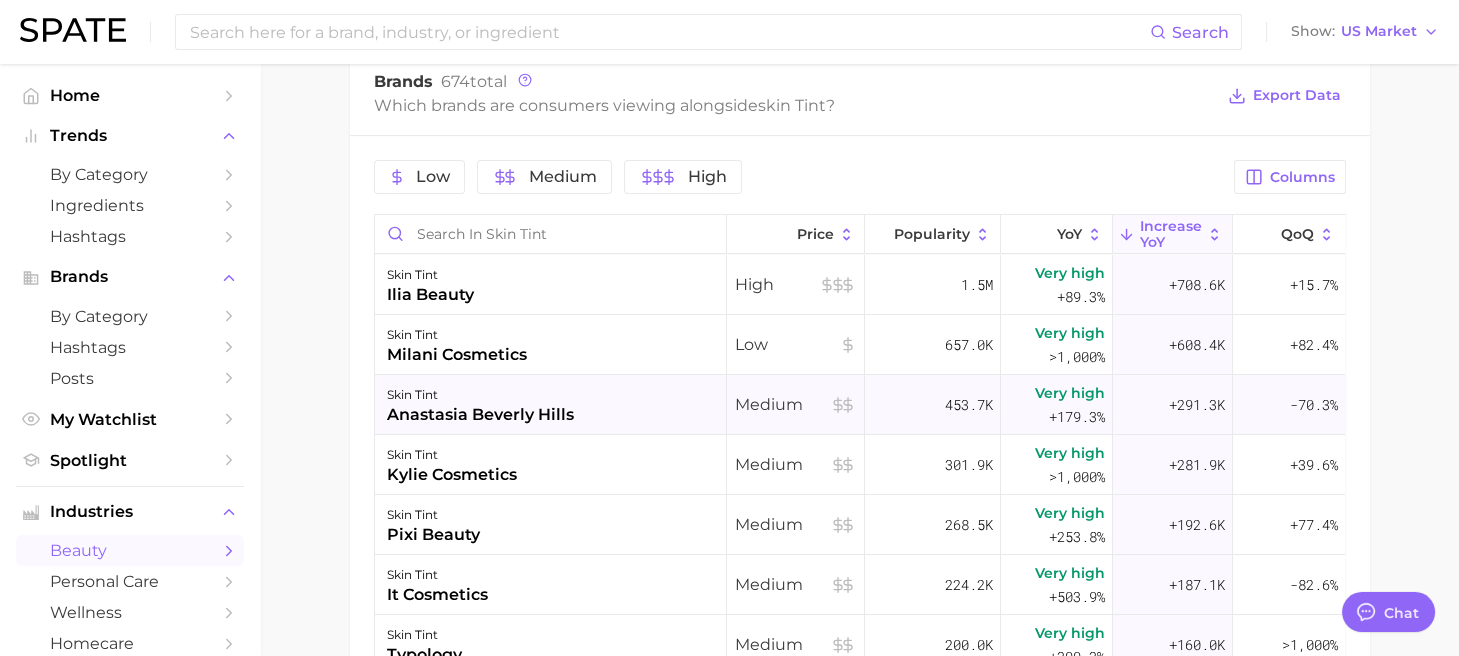 click on "anastasia beverly hills" at bounding box center [480, 415] 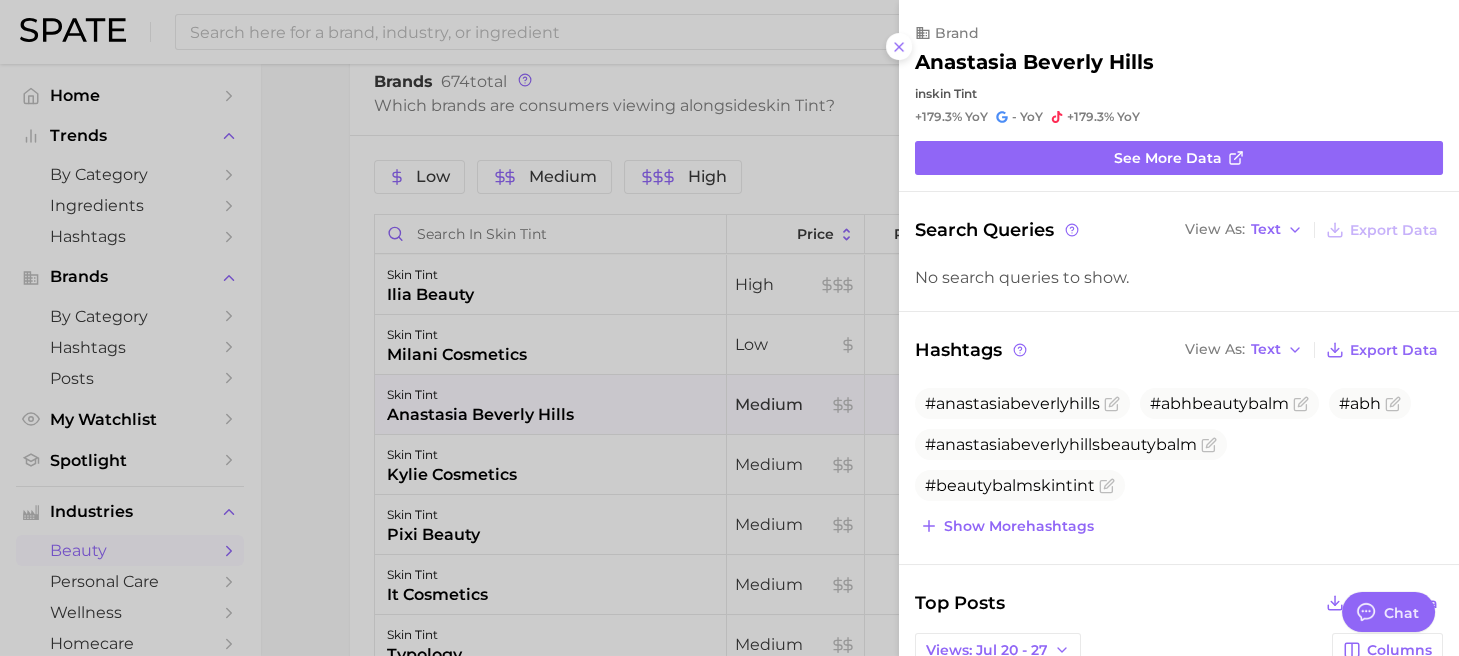 scroll, scrollTop: 365, scrollLeft: 0, axis: vertical 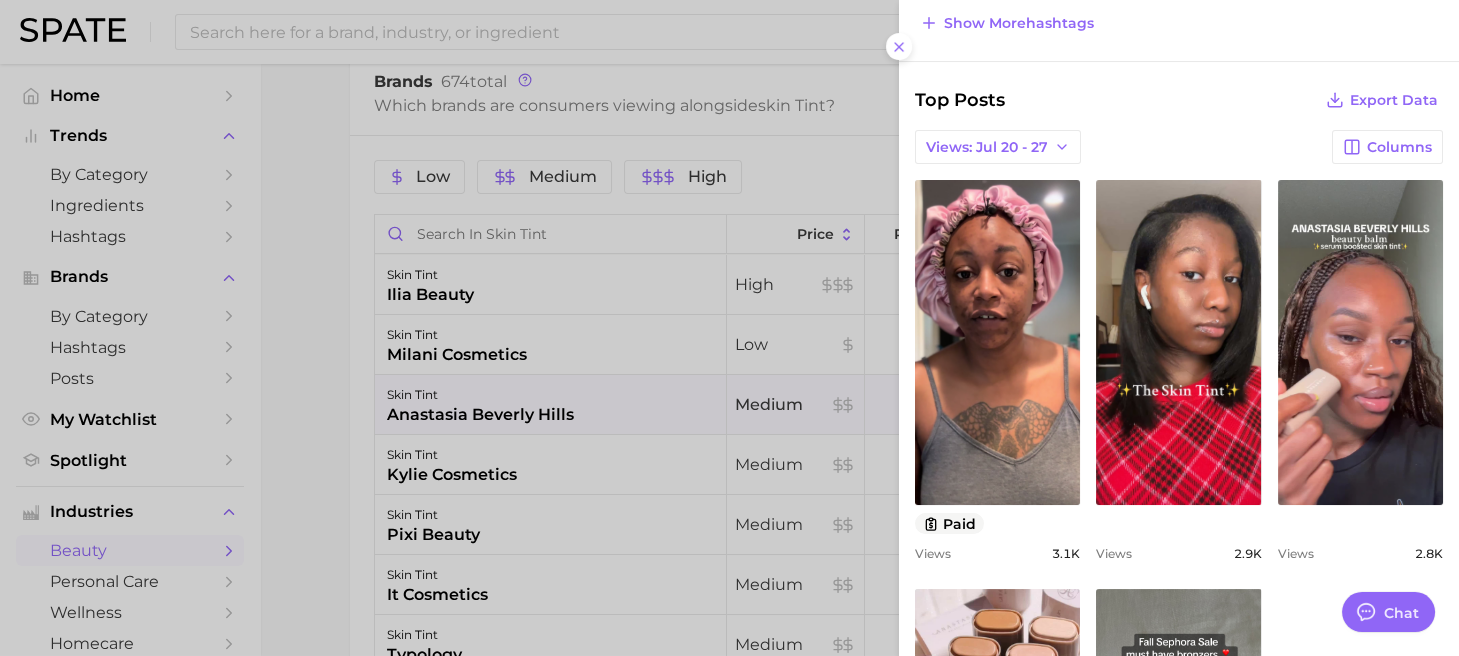click at bounding box center [729, 328] 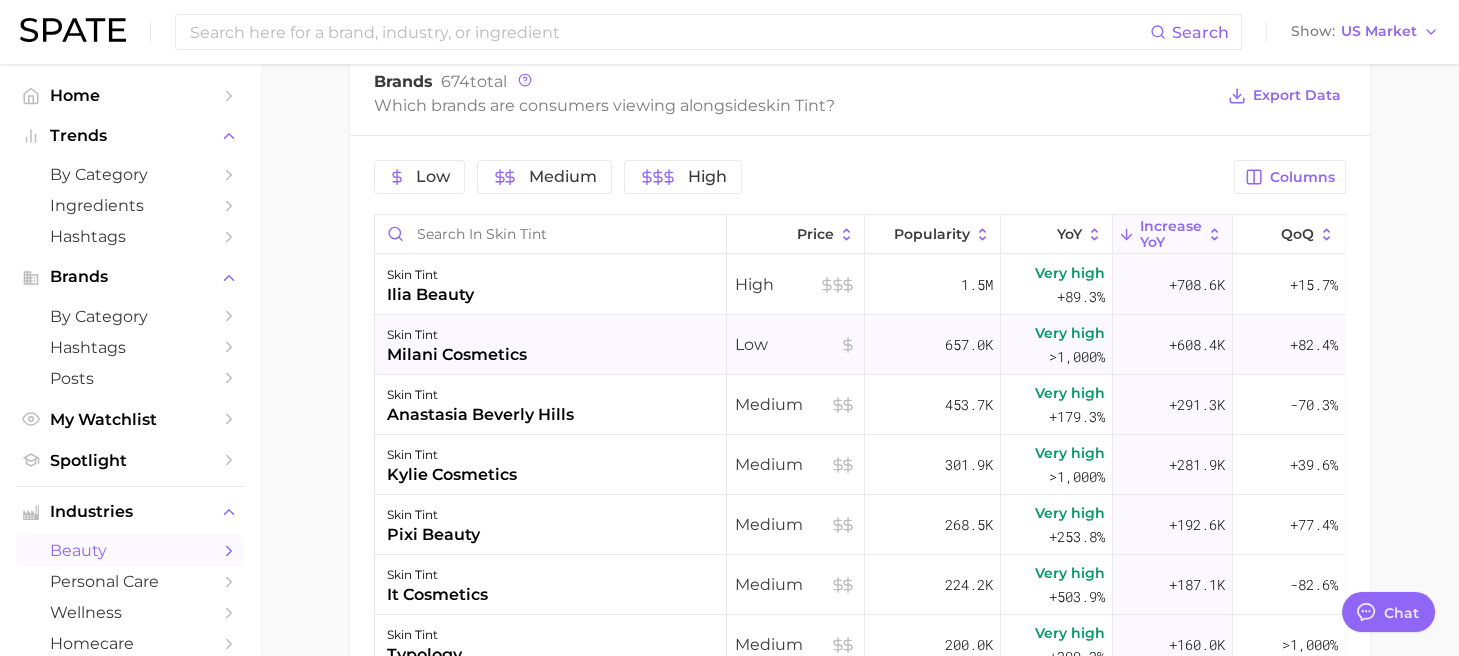 click on "skin tint milani cosmetics" at bounding box center [551, 345] 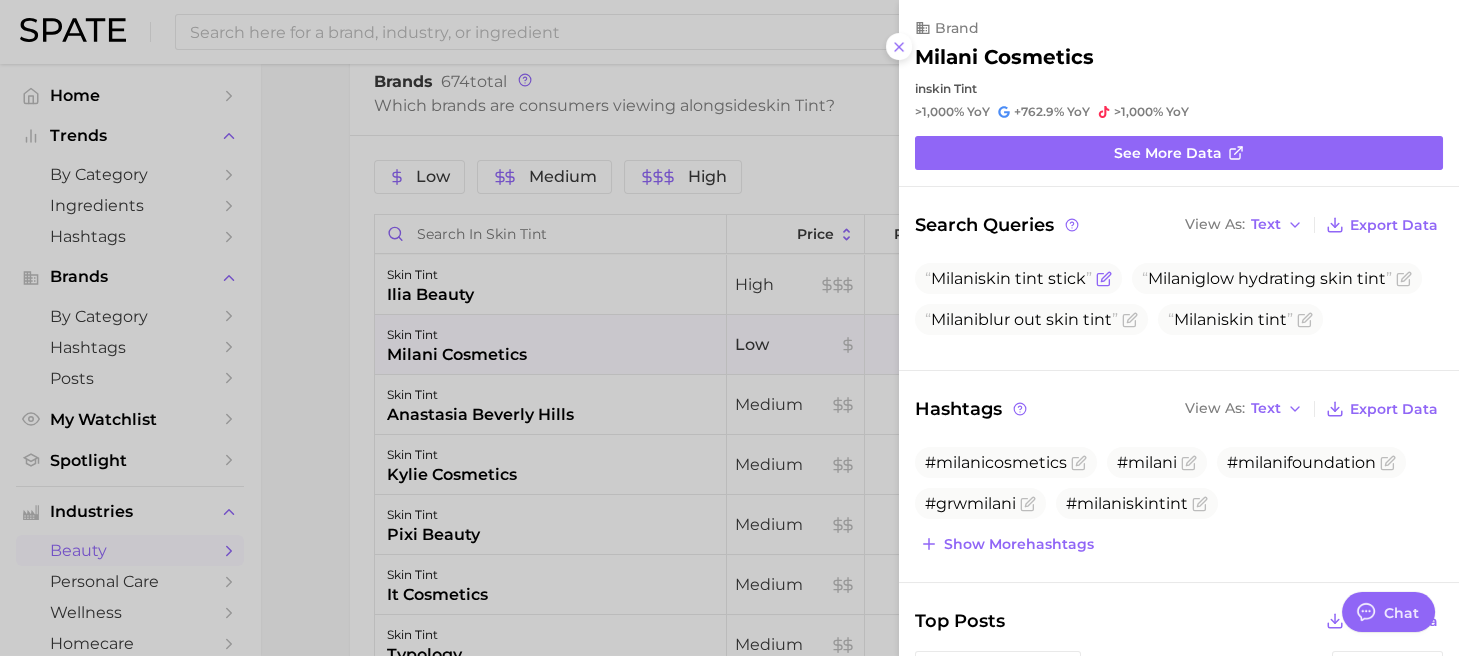 drag, startPoint x: 1087, startPoint y: 275, endPoint x: 927, endPoint y: 285, distance: 160.3122 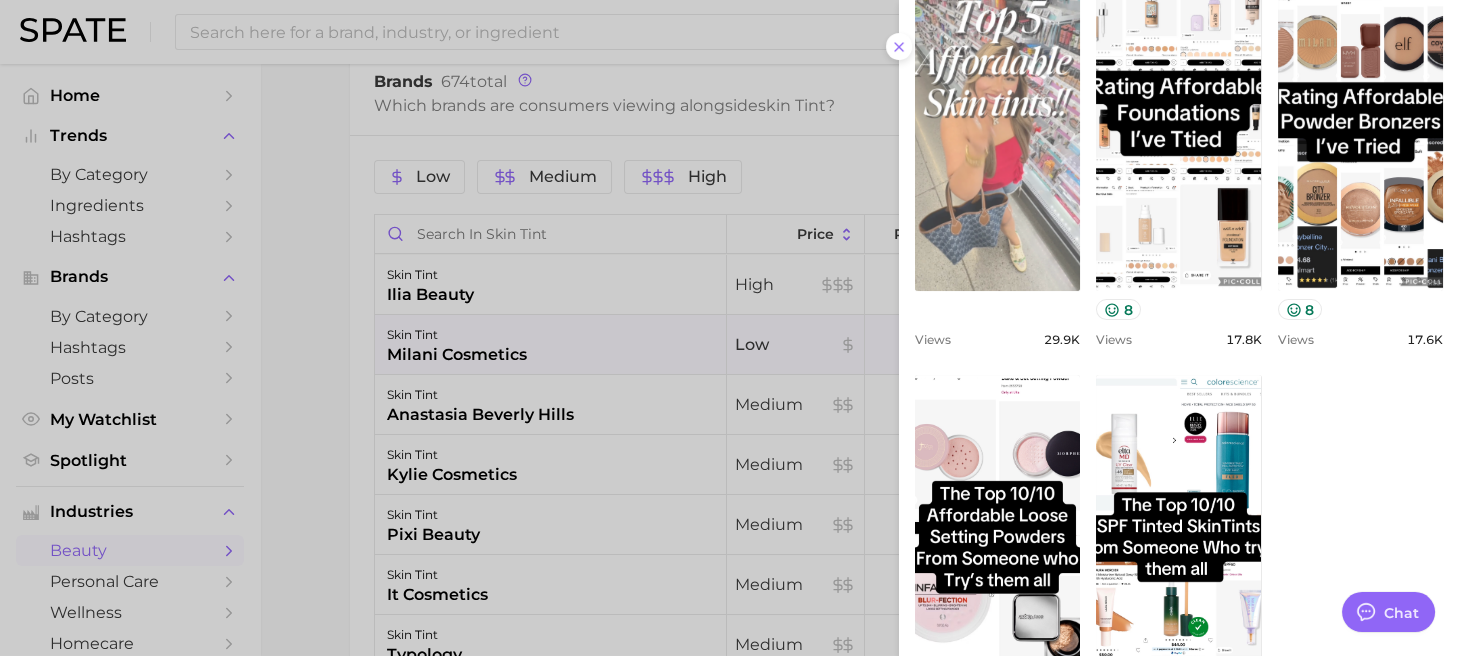 click on "view post on TikTok" at bounding box center (997, 128) 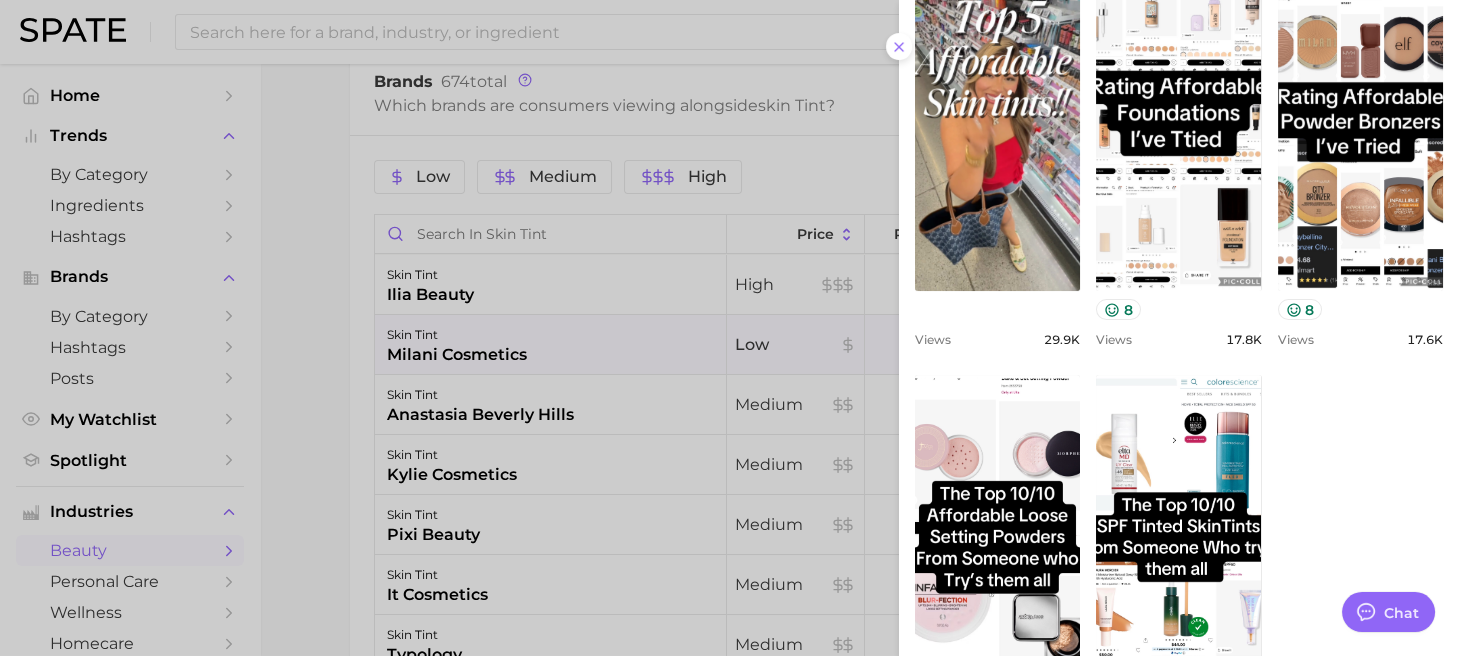 click at bounding box center (729, 328) 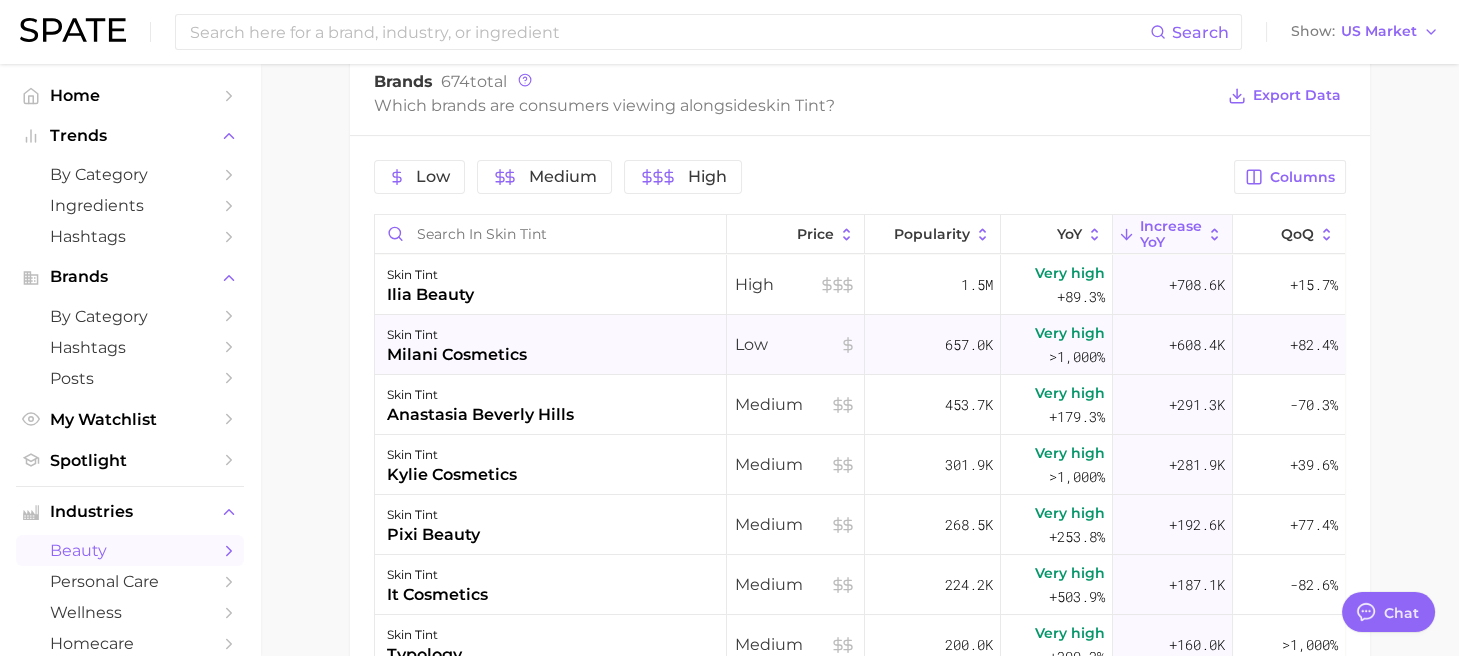 click on "skin tint milani cosmetics" at bounding box center [551, 345] 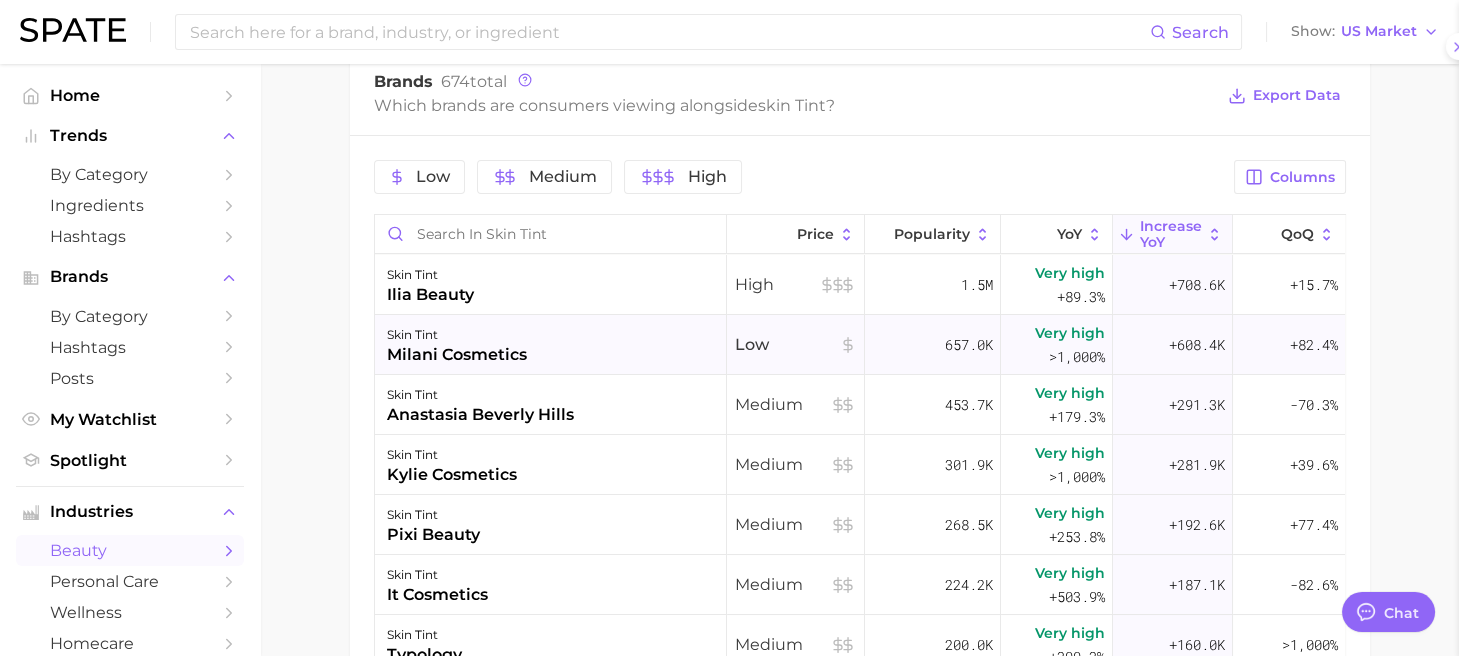 scroll, scrollTop: 0, scrollLeft: 0, axis: both 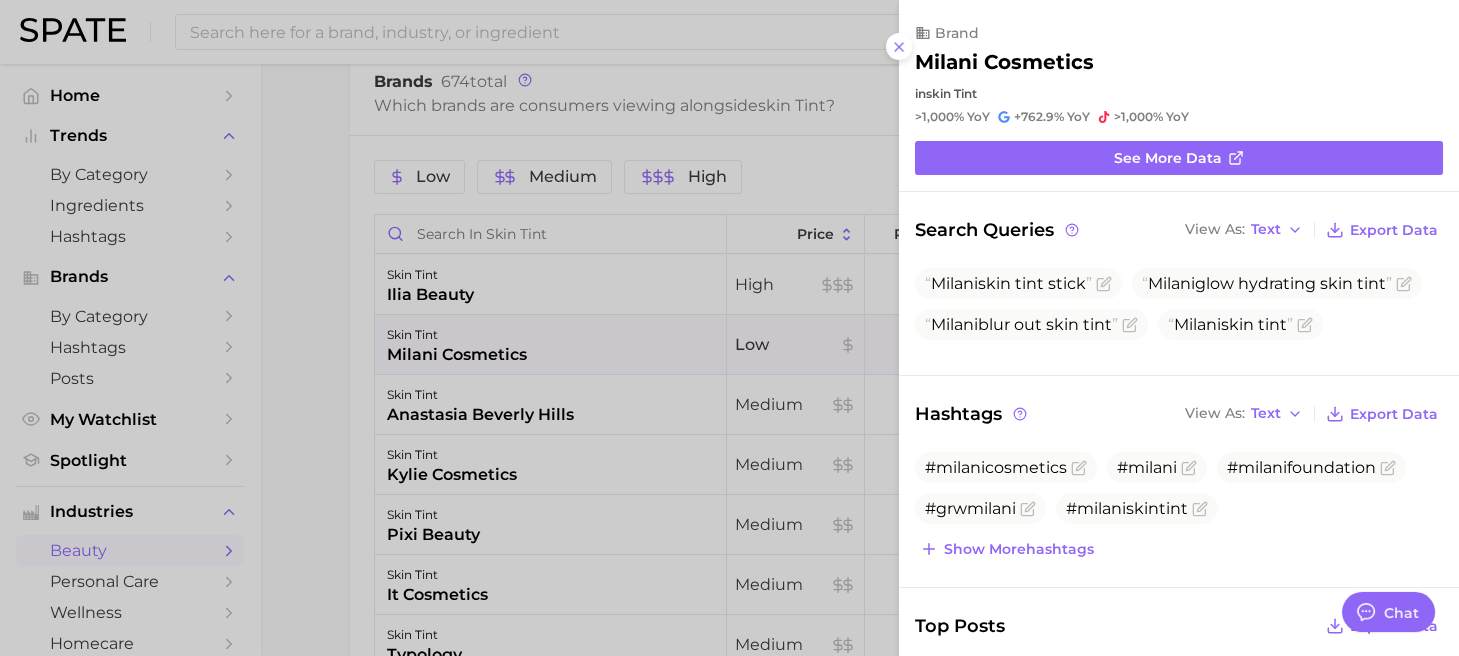 click at bounding box center [729, 328] 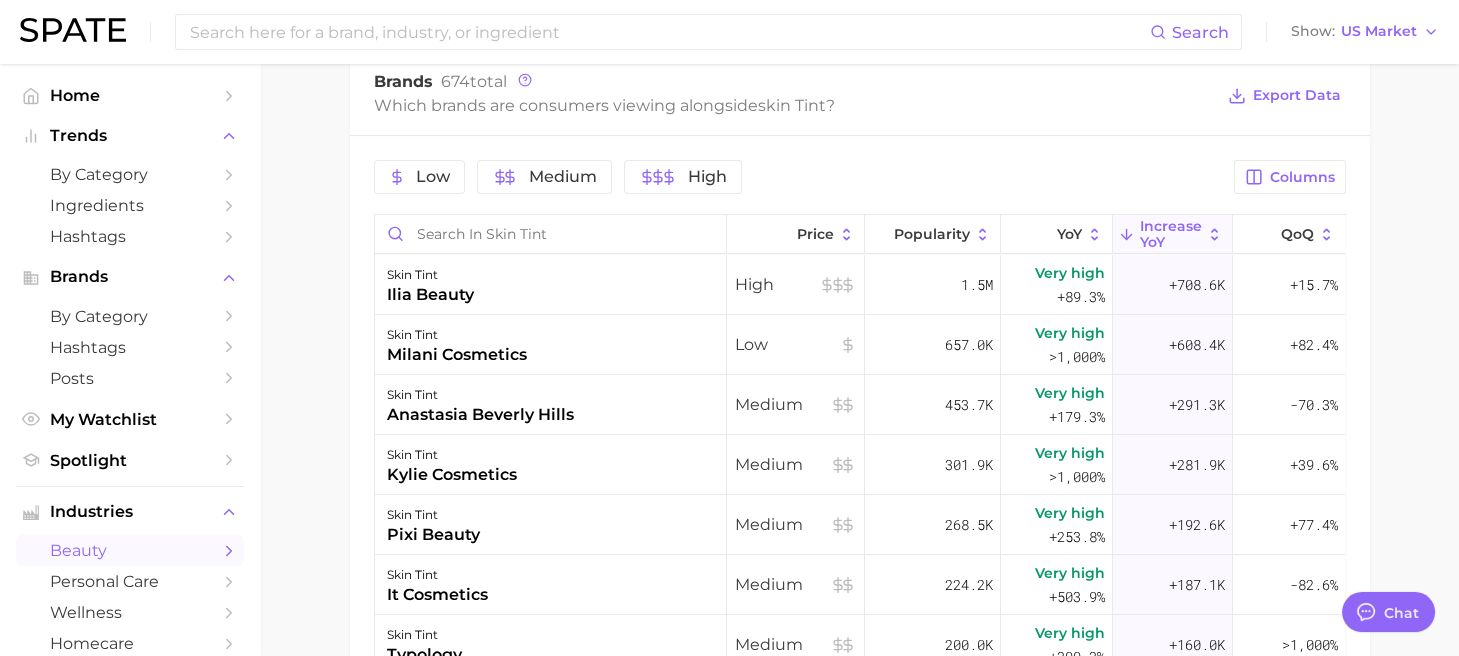 click on "anastasia beverly hills" at bounding box center (480, 415) 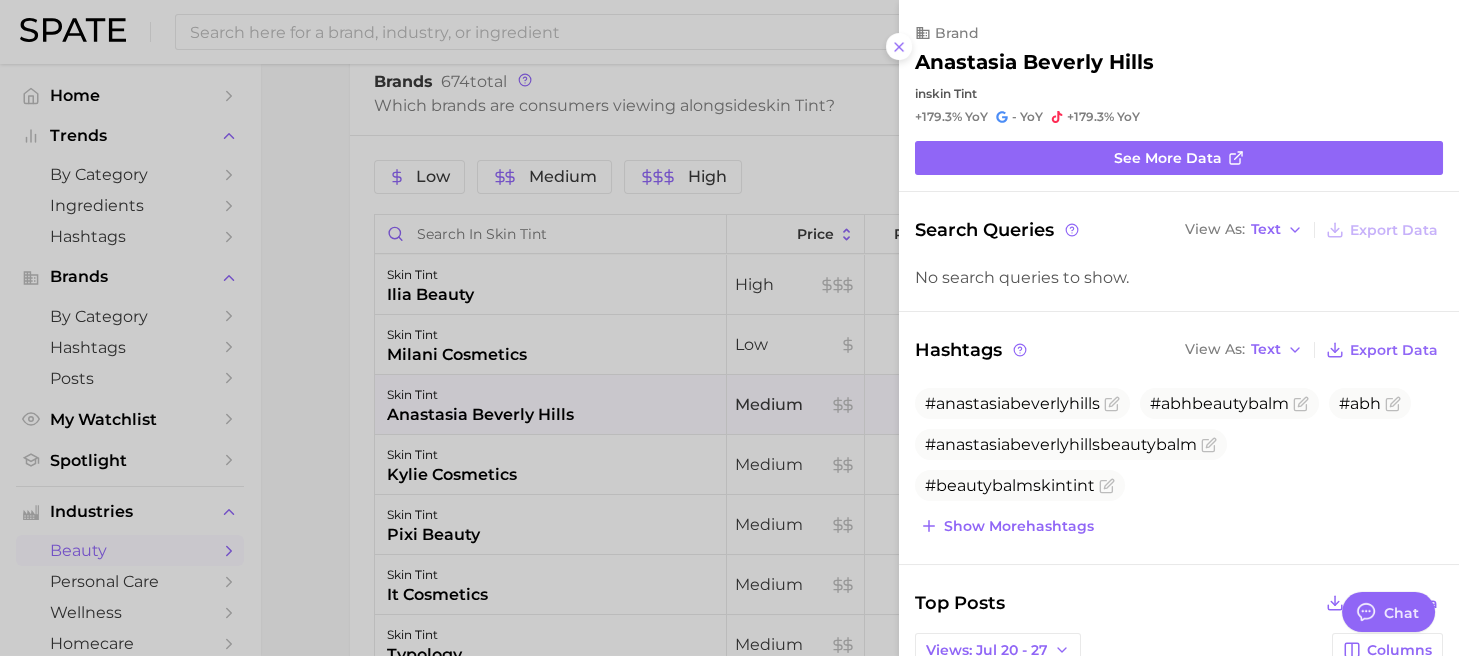 scroll, scrollTop: 0, scrollLeft: 0, axis: both 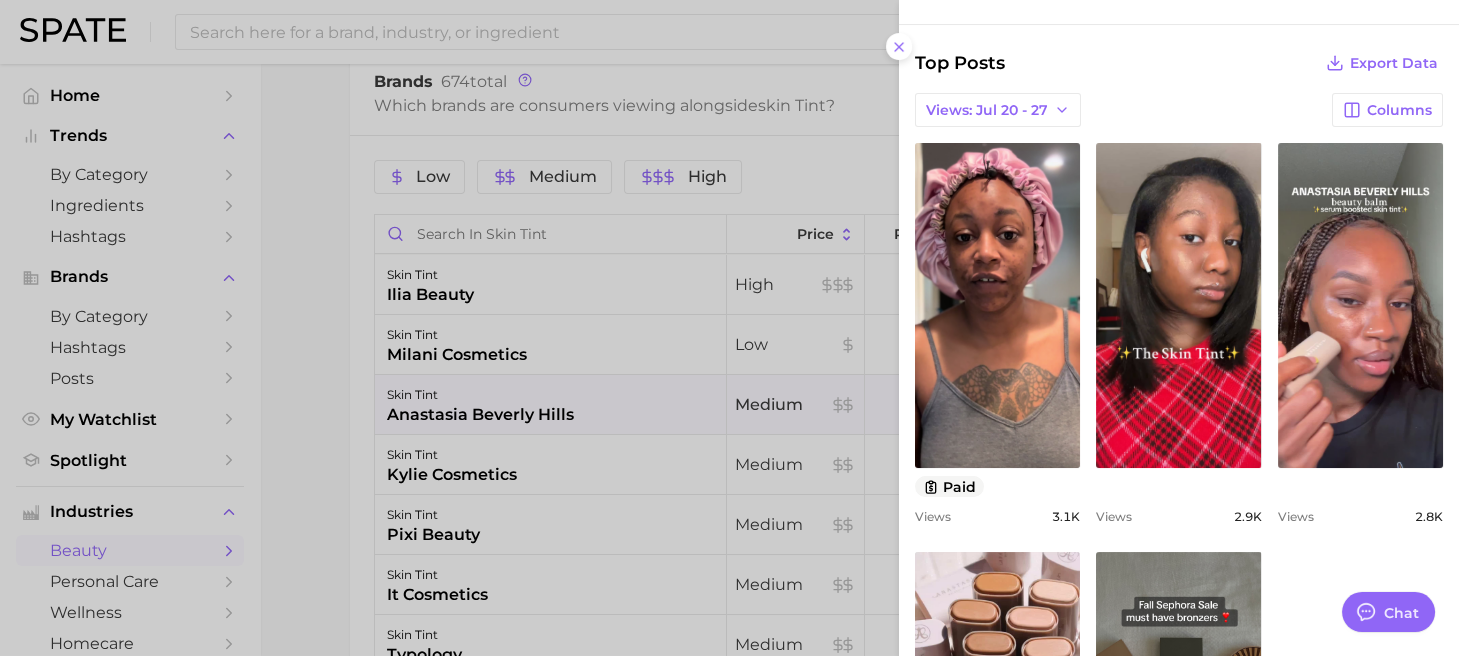 click on "view post on TikTok" at bounding box center [997, 305] 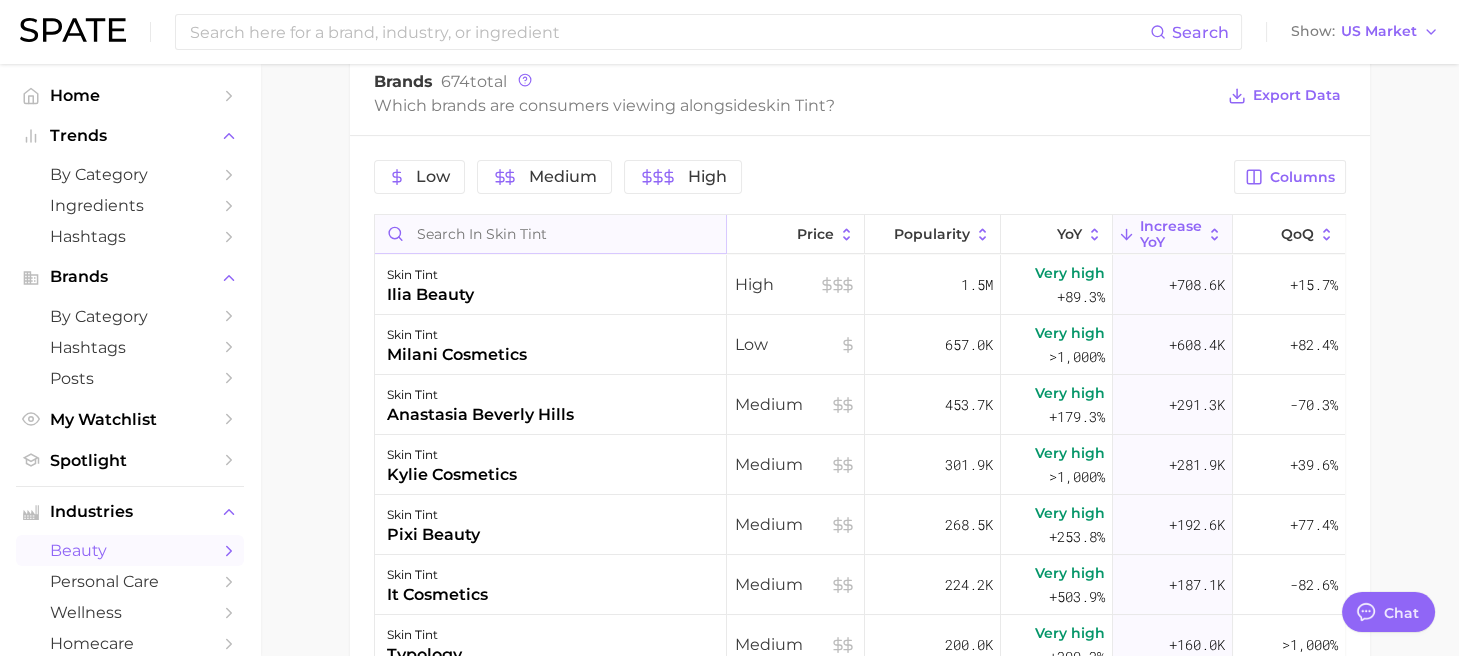 click at bounding box center (551, 234) 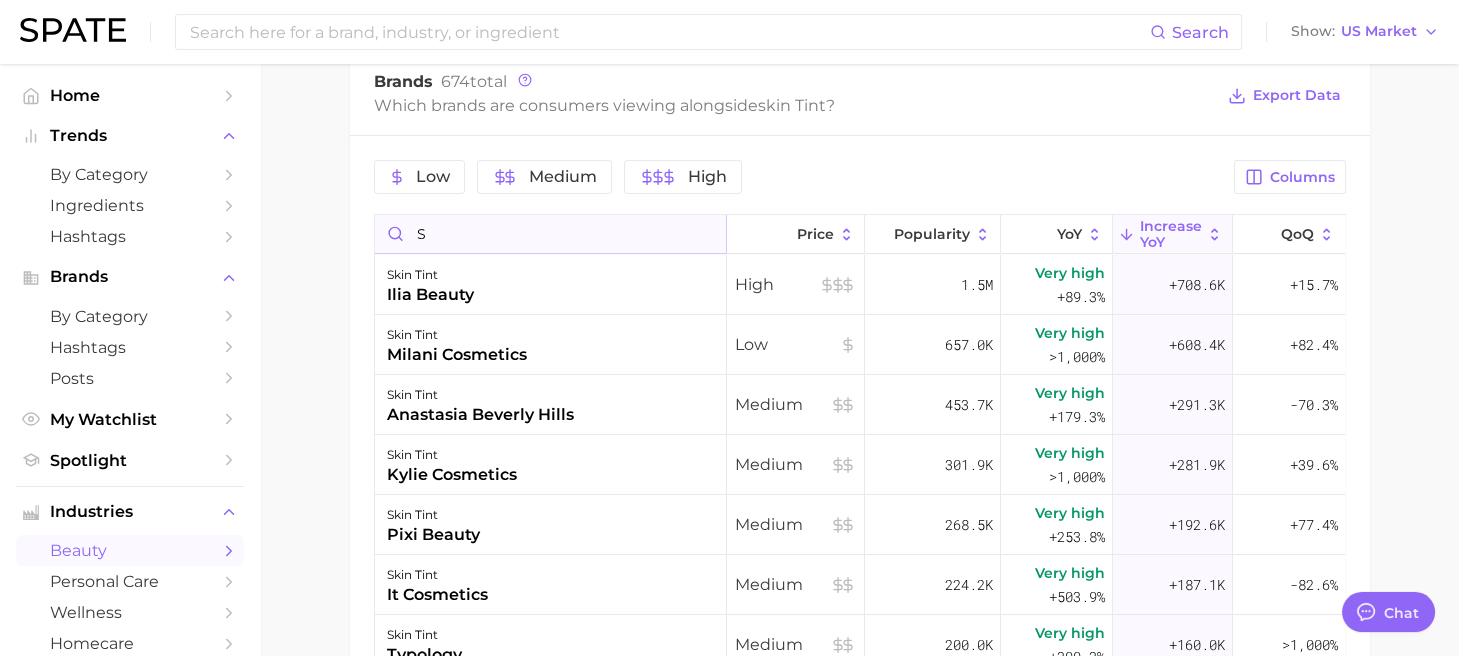 type on "sp" 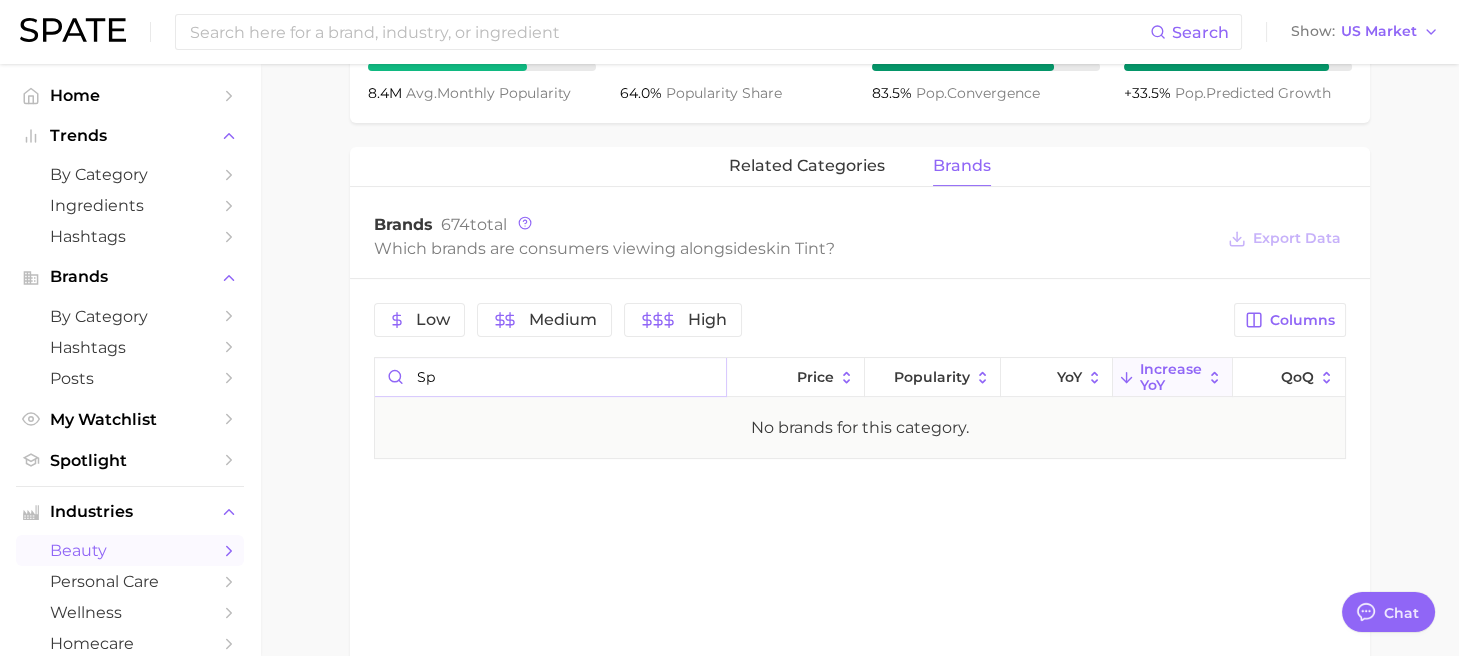 scroll, scrollTop: 810, scrollLeft: 0, axis: vertical 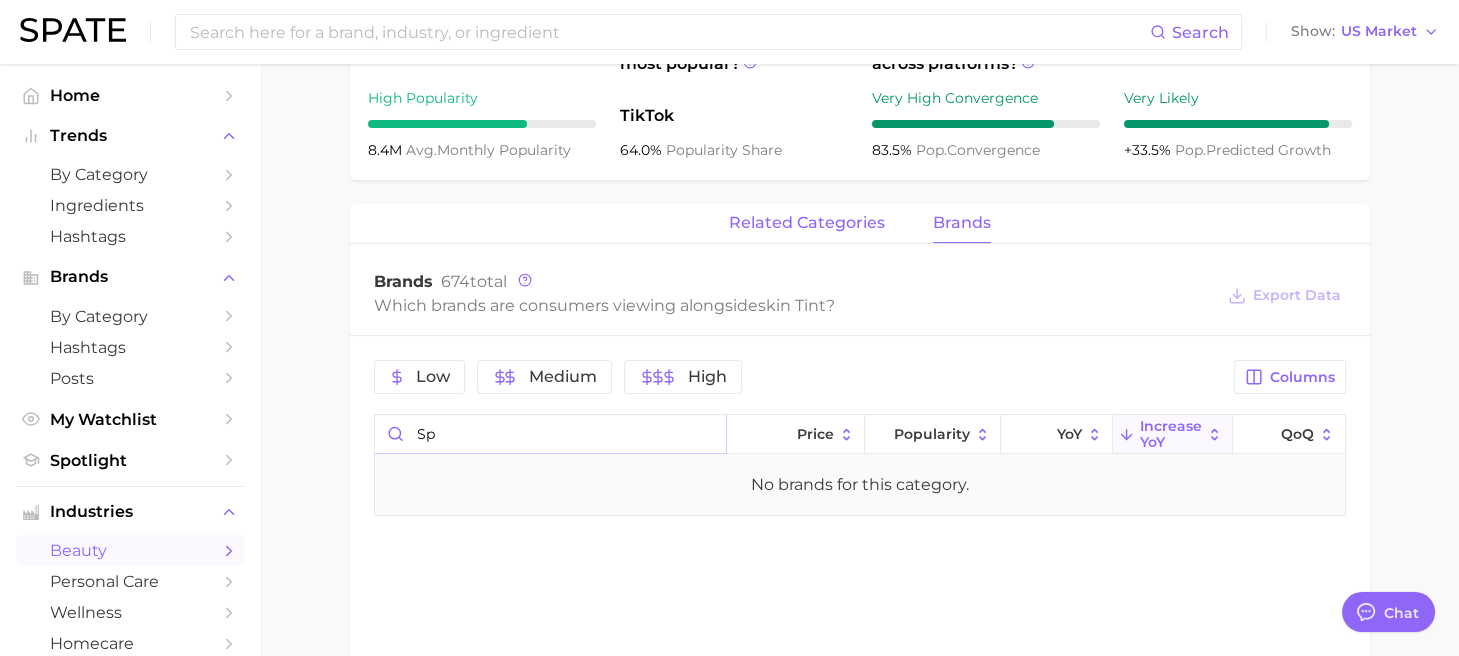 click on "related categories" at bounding box center (807, 223) 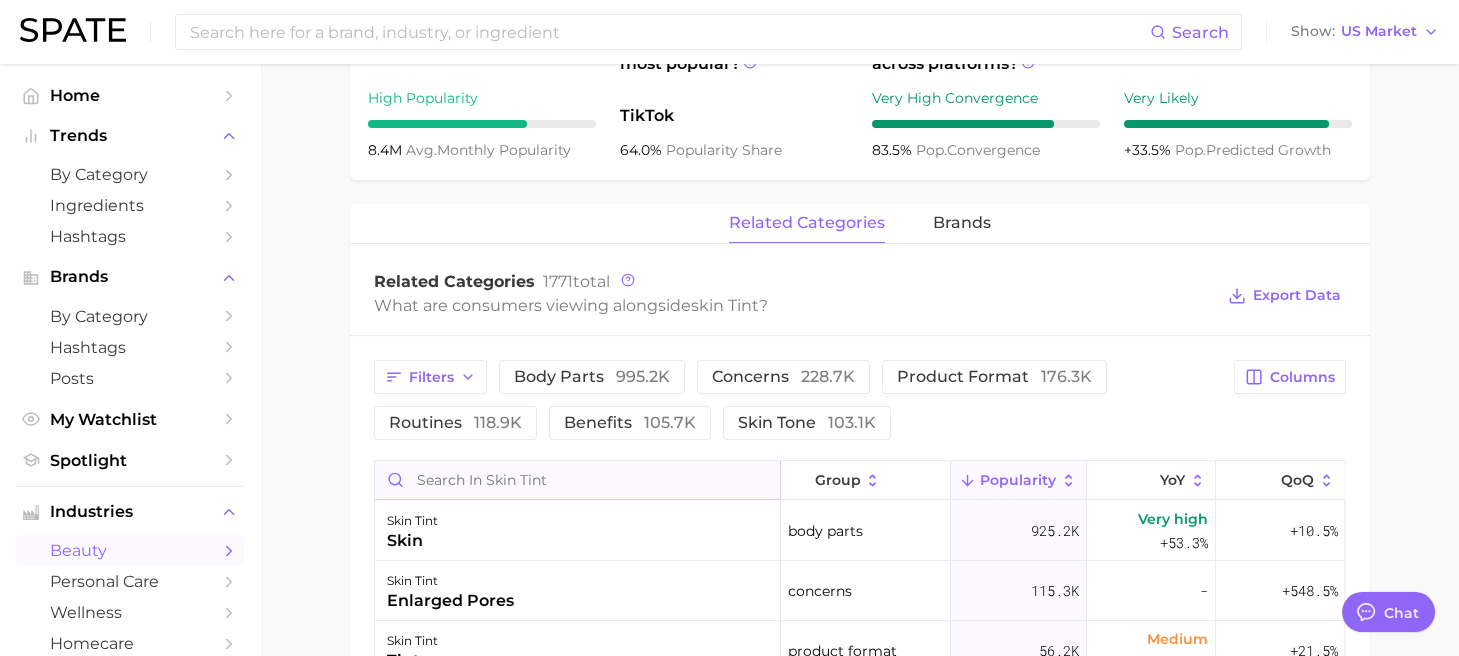 click at bounding box center [577, 480] 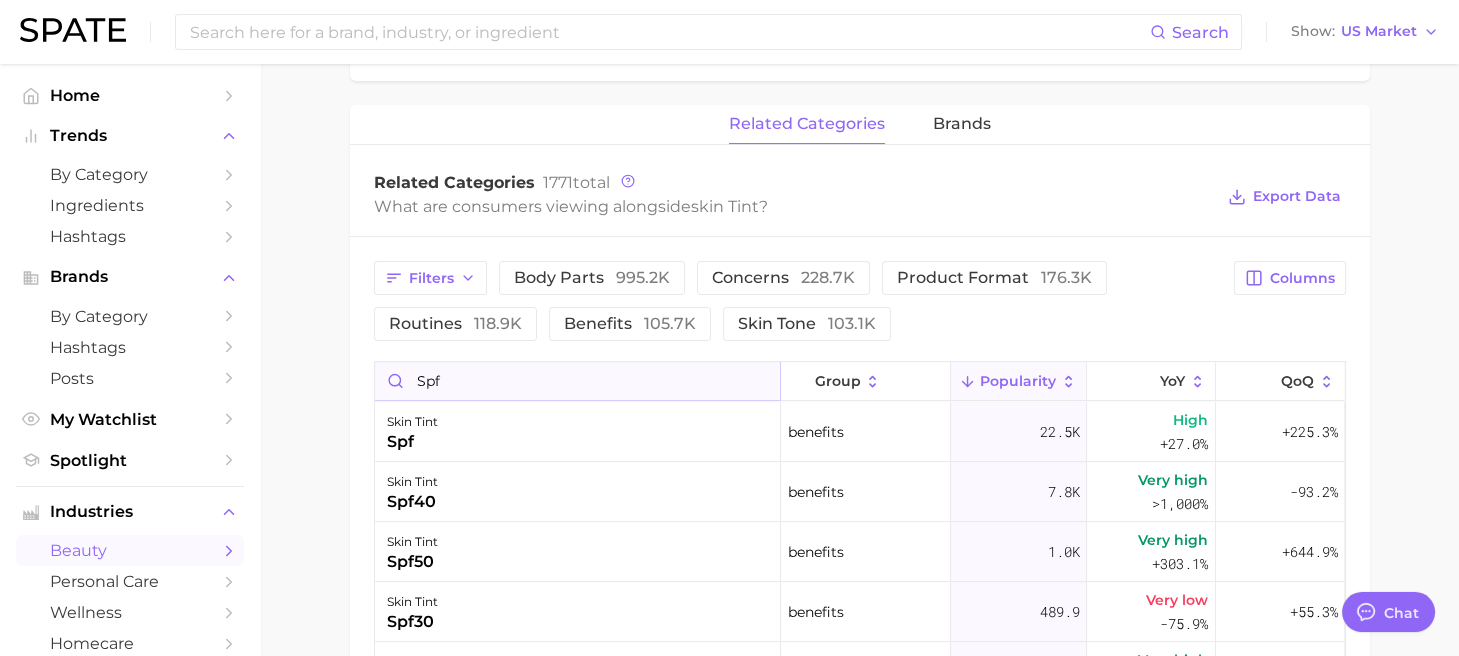 scroll, scrollTop: 921, scrollLeft: 0, axis: vertical 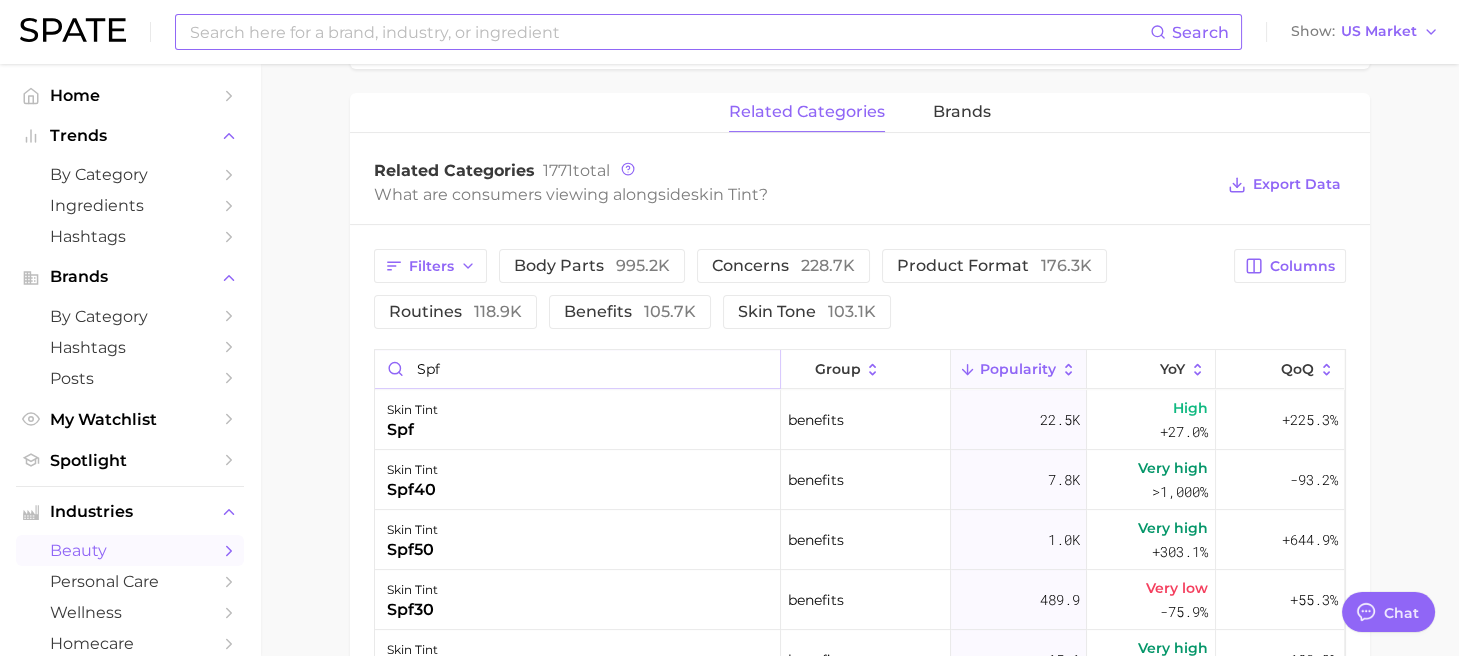 type on "spf" 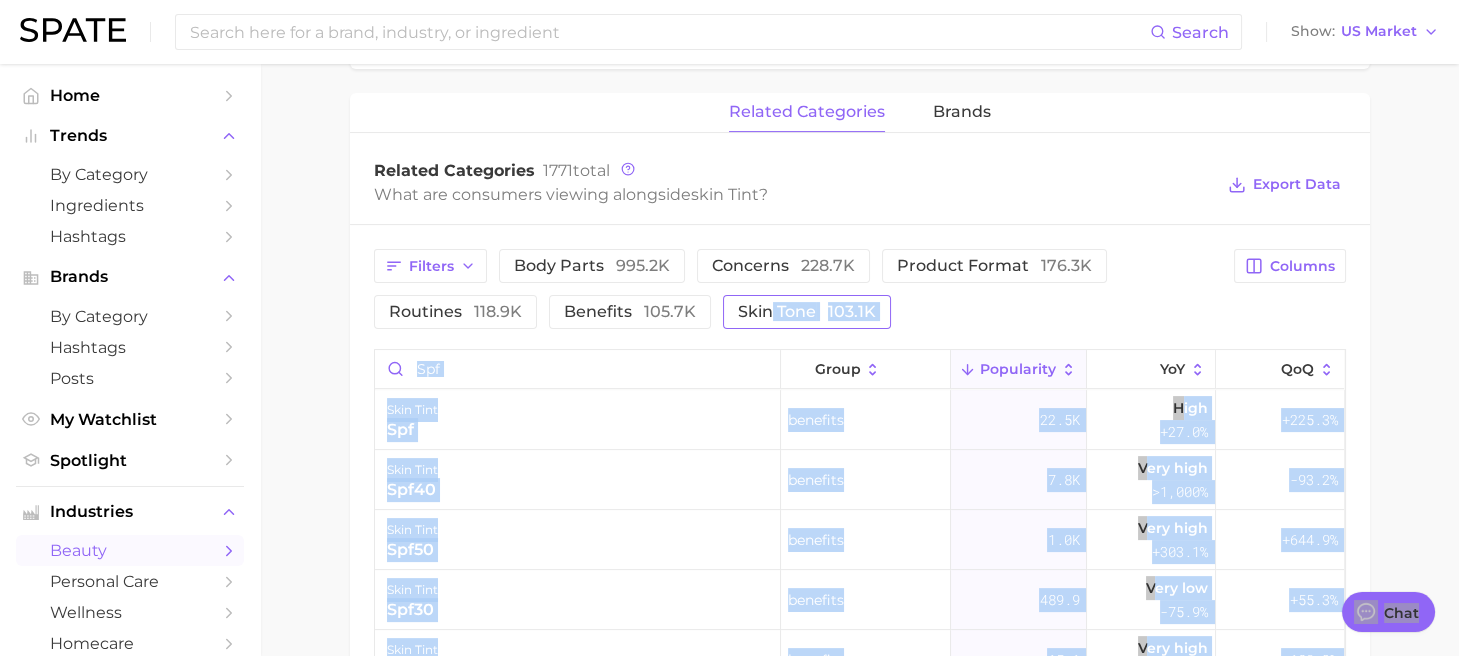 drag, startPoint x: 909, startPoint y: 323, endPoint x: 767, endPoint y: 305, distance: 143.13629 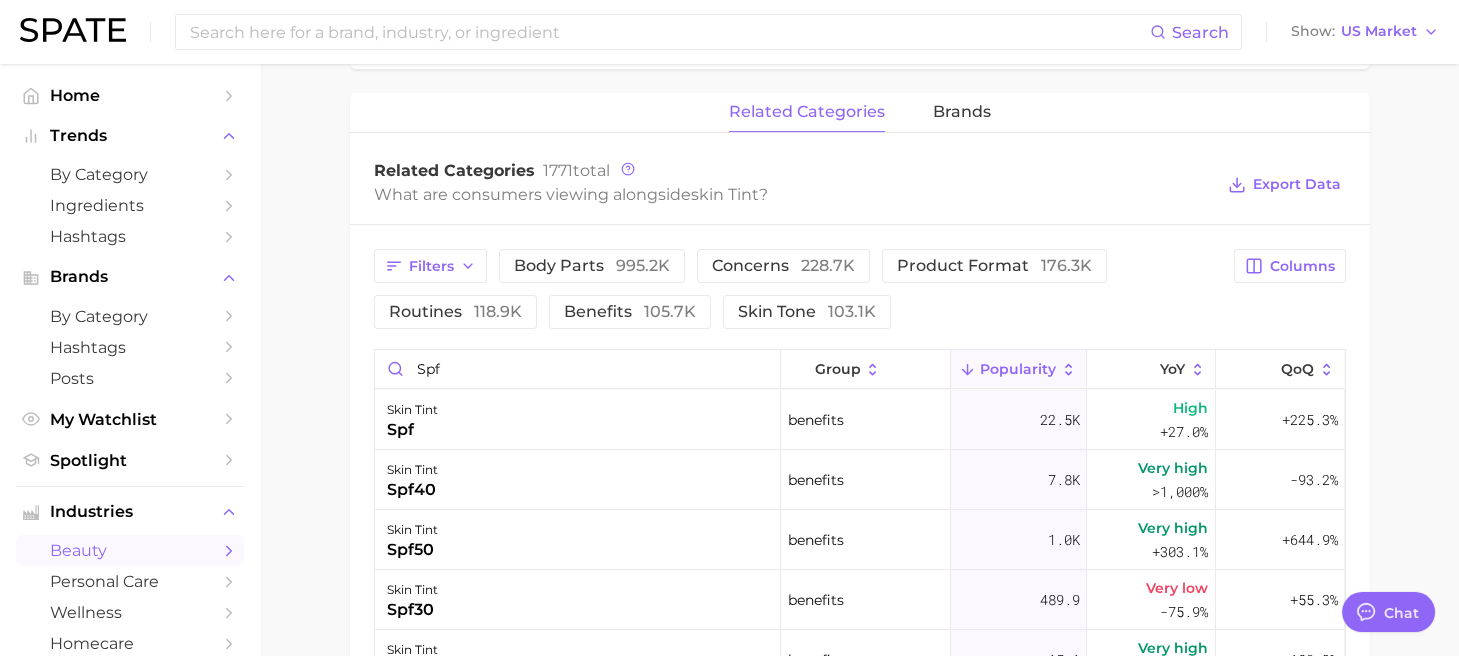 click on "Filters body parts   995.2k concerns   228.7k product format   176.3k routines   118.9k benefits   105.7k skin tone   103.1k" at bounding box center (798, 289) 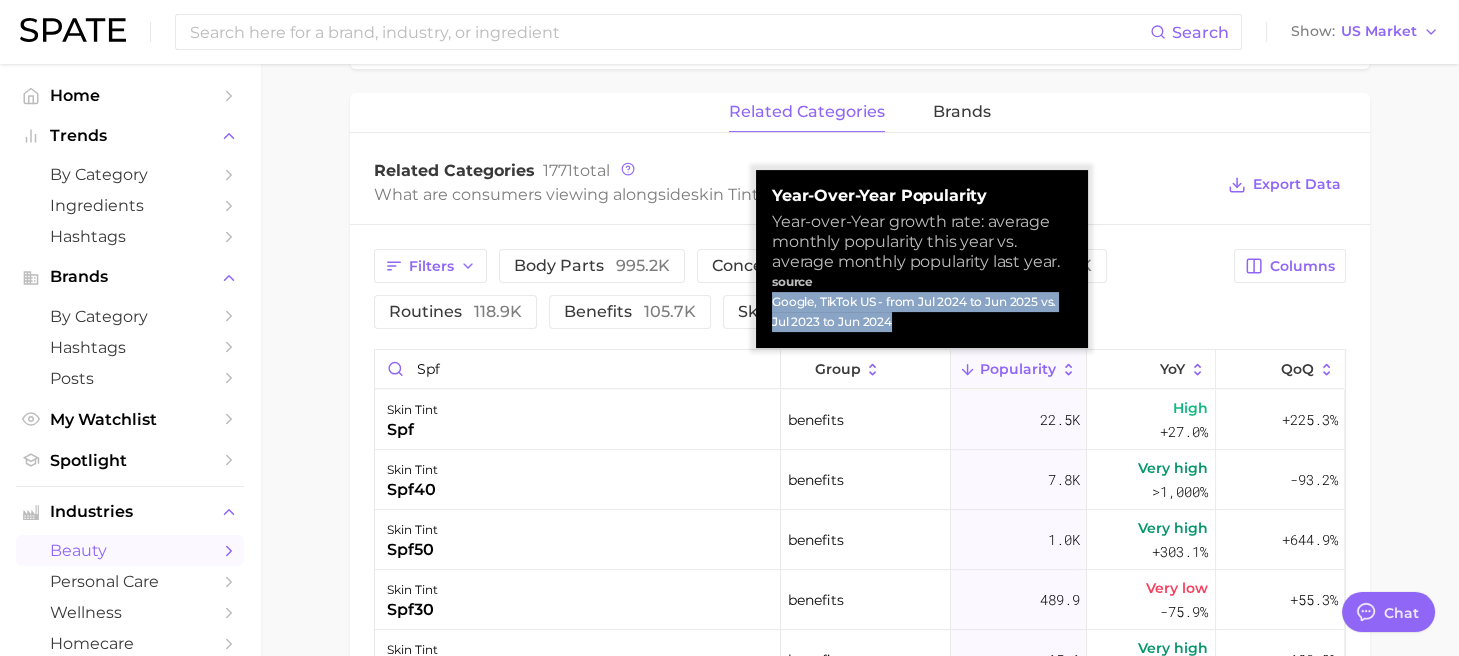 drag, startPoint x: 914, startPoint y: 326, endPoint x: 774, endPoint y: 304, distance: 141.71803 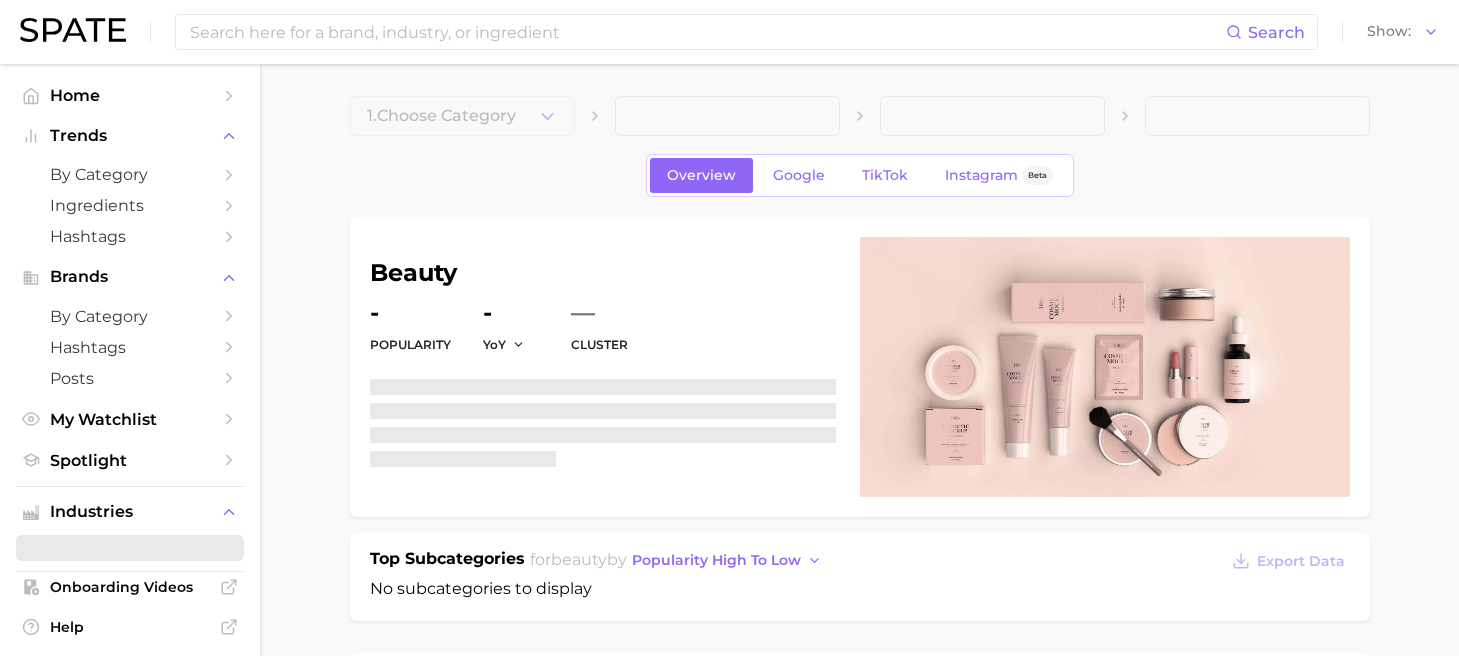 scroll, scrollTop: 0, scrollLeft: 0, axis: both 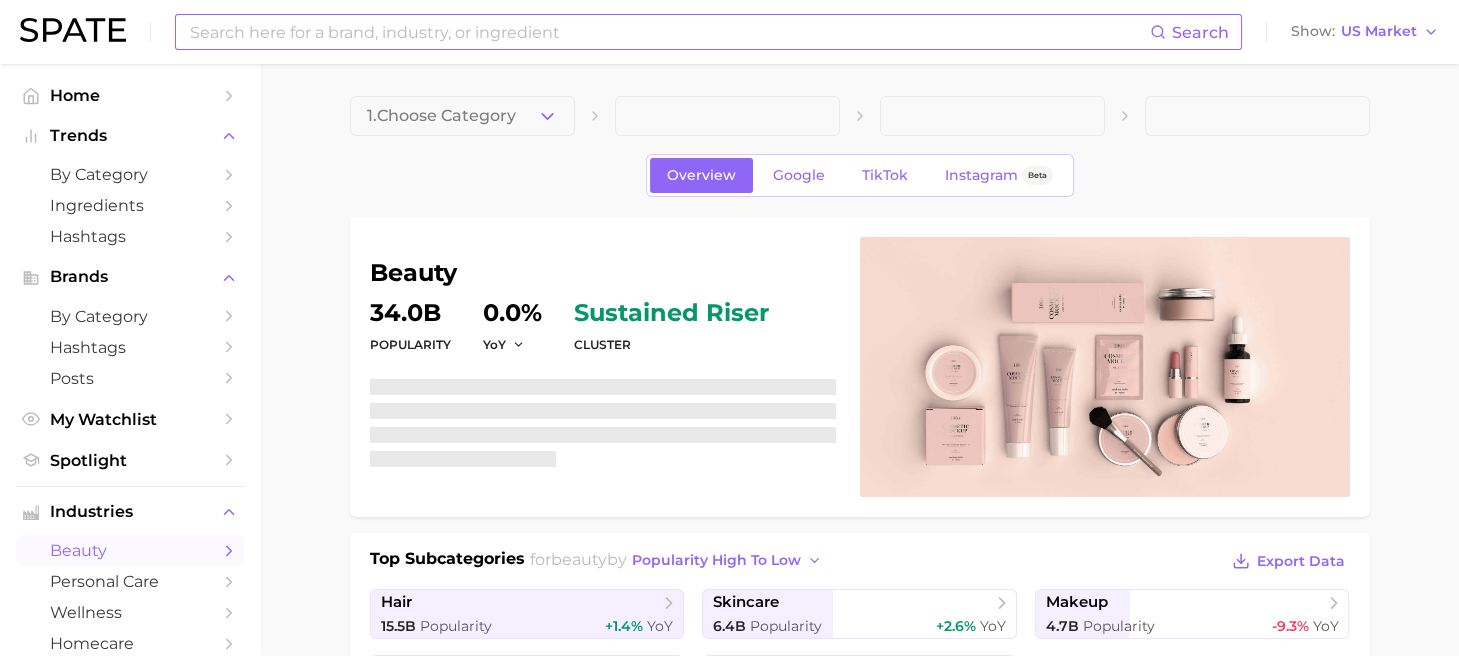 click at bounding box center [669, 32] 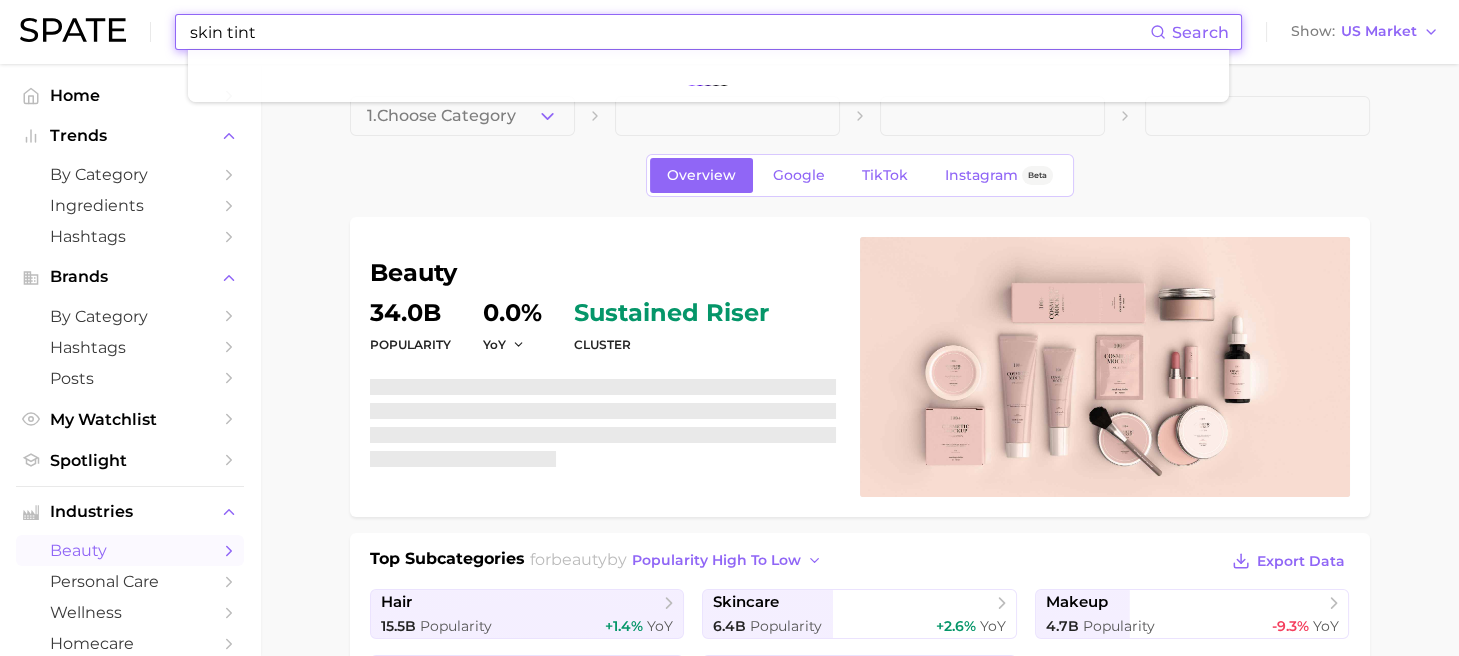 type on "skin tint" 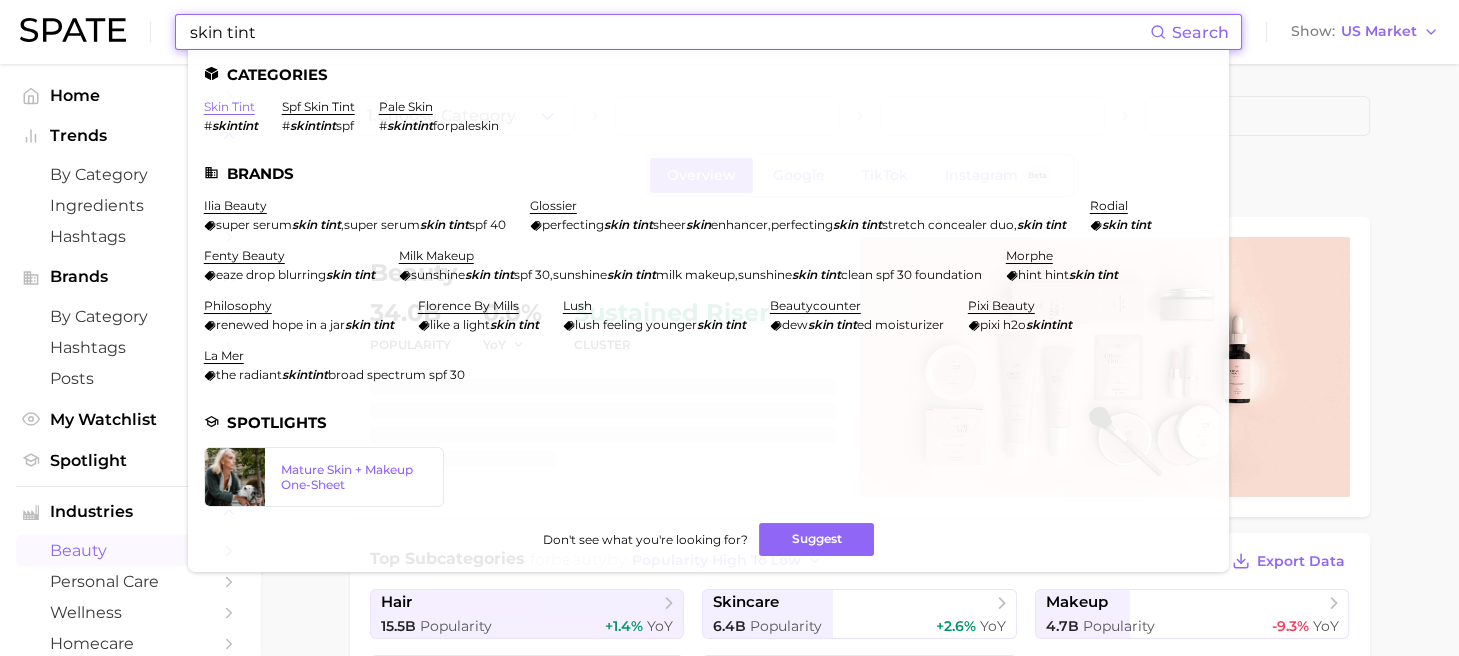 click on "skin tint" at bounding box center (229, 106) 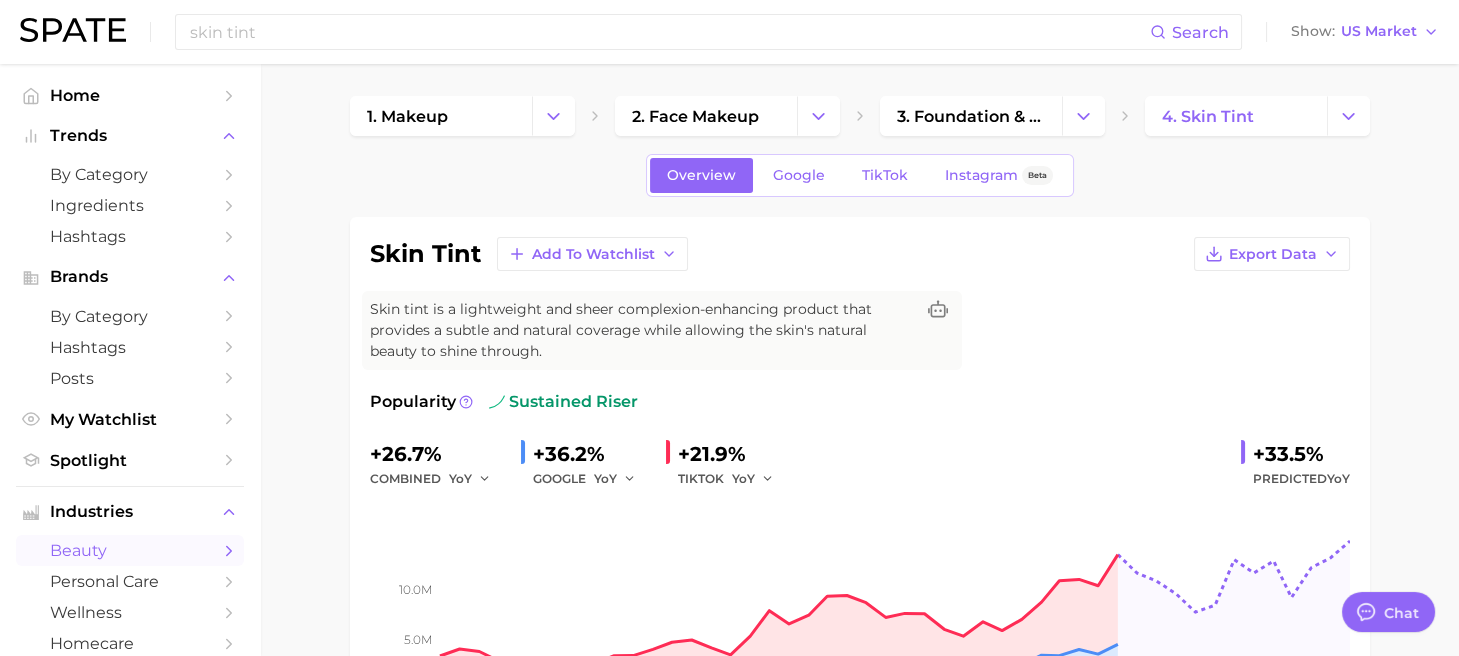 scroll, scrollTop: 4344, scrollLeft: 0, axis: vertical 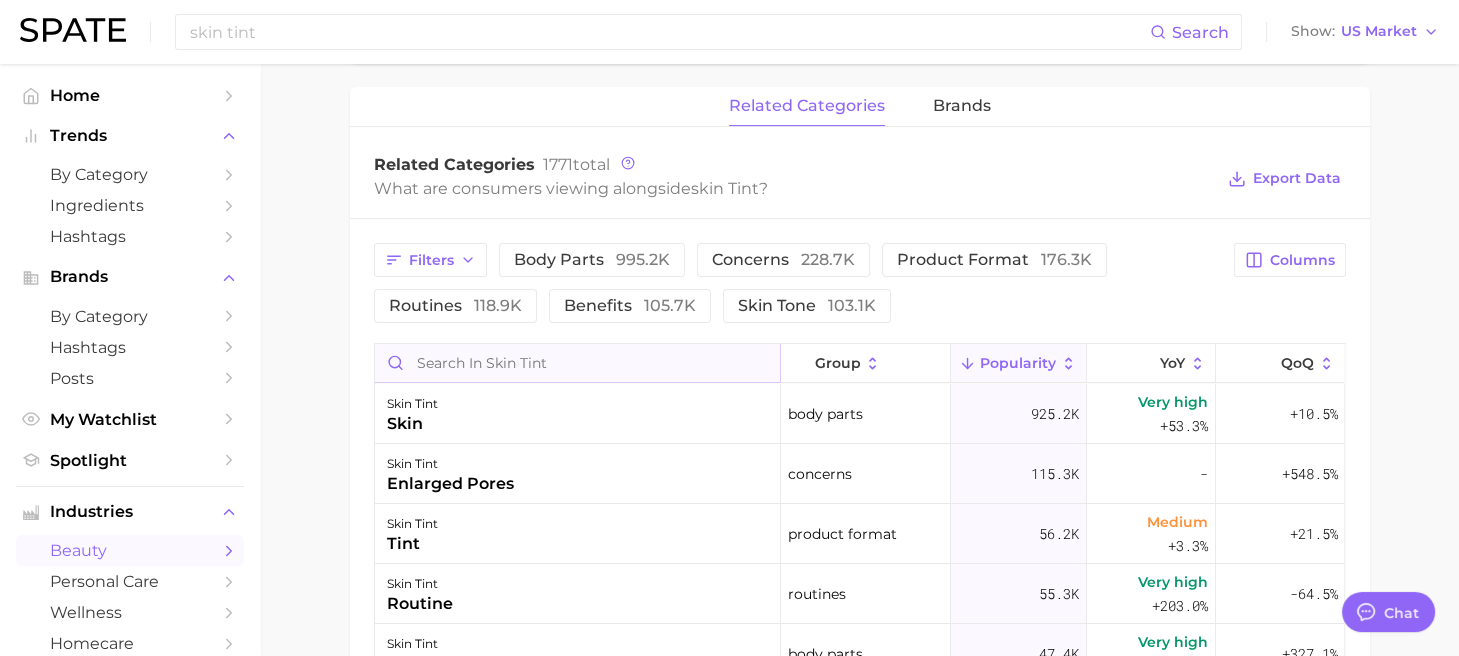 click at bounding box center [577, 363] 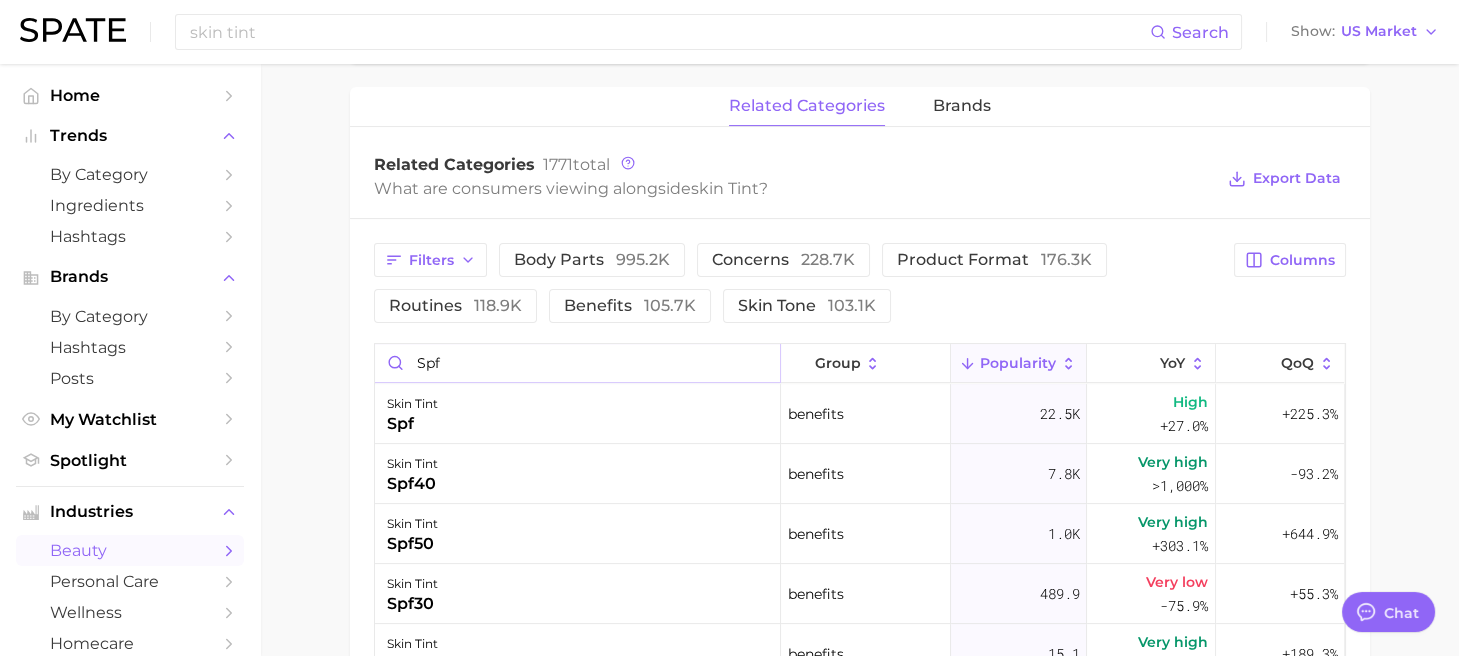 type on "spf" 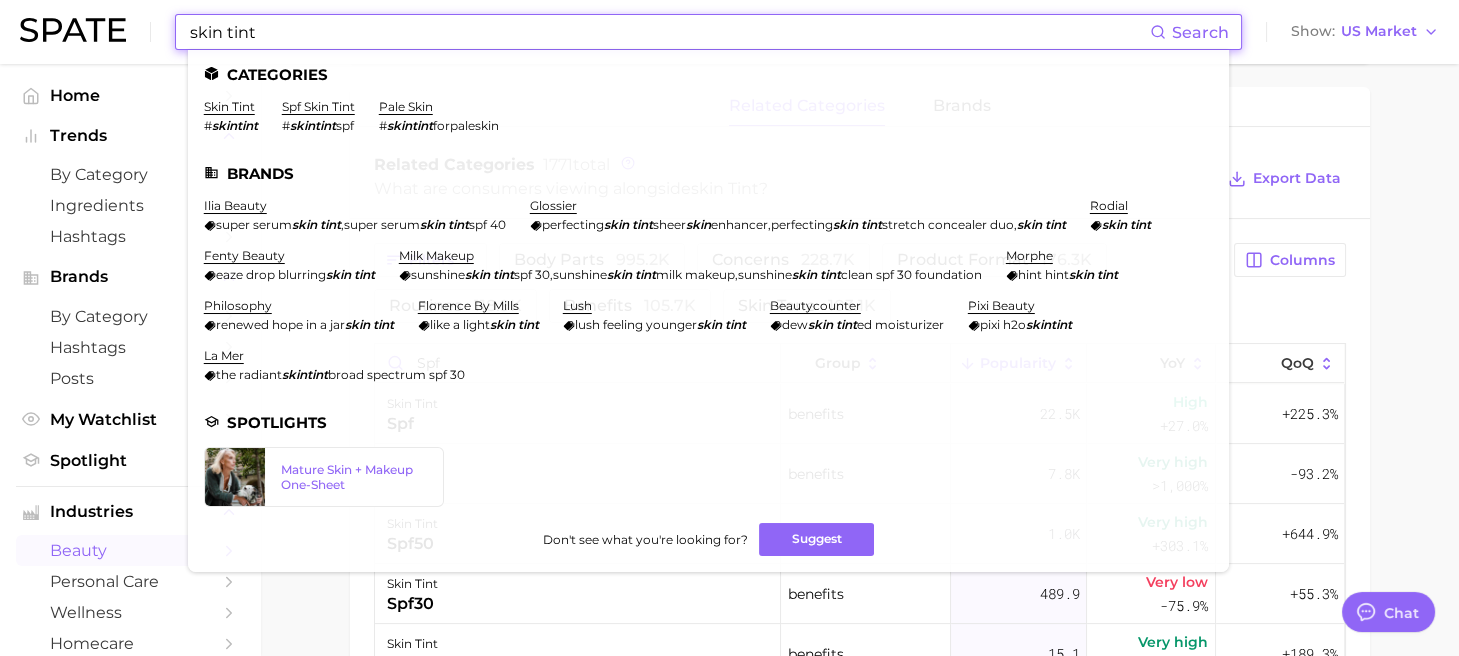 drag, startPoint x: 598, startPoint y: 26, endPoint x: 142, endPoint y: -5, distance: 457.05252 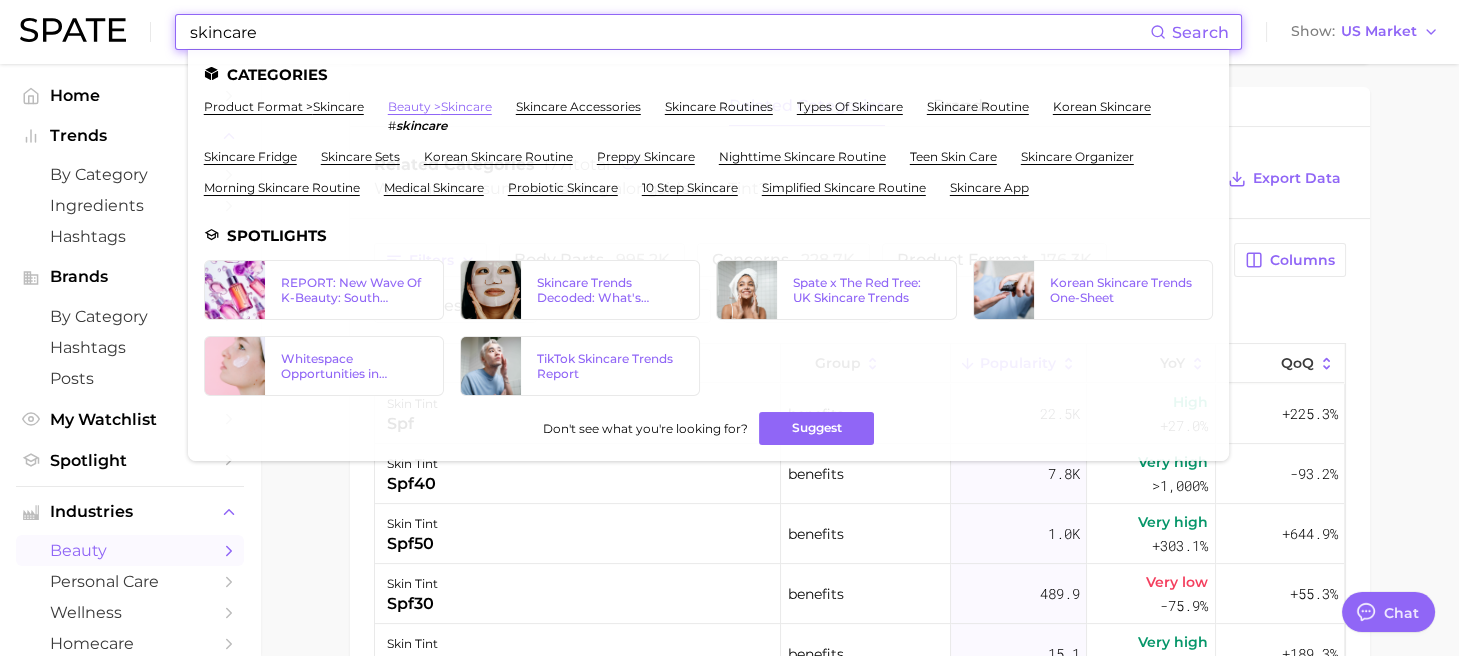 type on "skincare" 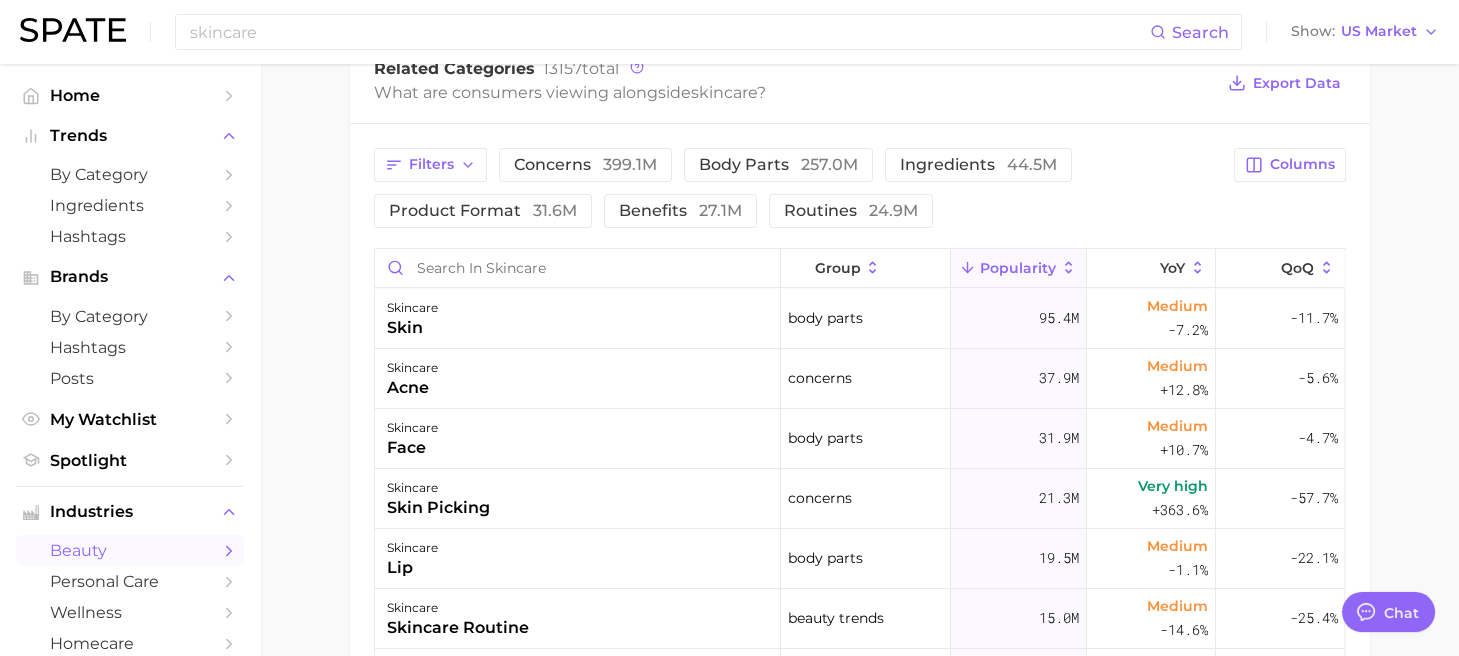 scroll, scrollTop: 666, scrollLeft: 0, axis: vertical 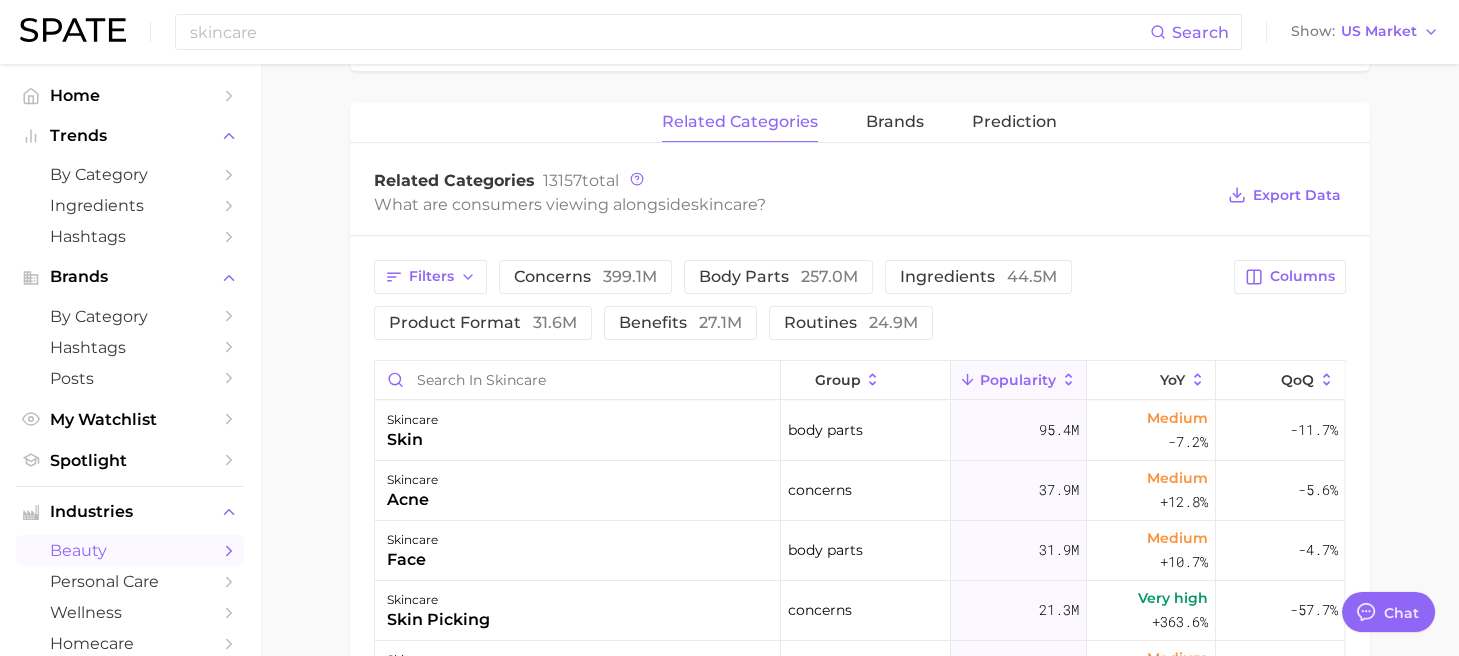 click on "related categories brands Prediction Related Categories 13157  total What are consumers viewing alongside  skincare ? Export Data Filters concerns   399.1m body parts   257.0m ingredients   44.5m product format   31.6m benefits   27.1m routines   24.9m Columns group Popularity YoY QoQ skincare skin body parts 95.4m Medium -7.2% -11.7% skincare acne concerns 37.9m Medium +12.8% -5.6% skincare face body parts 31.9m Medium +10.7% -4.7% skincare skin picking concerns 21.3m Very high +363.6% -57.7% skincare lip body parts 19.5m Medium -1.1% -22.1% skincare skincare routine beauty trends 15.0m Medium -14.6% -25.4% skincare pores body parts 12.5m High +31.9% -18.4% skincare ingrown hair concerns 11.8m Very high +107.7% -36.3% skincare pimple concerns 10.7m Very high +70.6% +12.7% skincare cyst concerns 10.2m High +25.0% +111.4% skincare eyelashes body parts 9.9m Medium +2.1% -14.5% skincare psoriasis concerns 9.1m Medium +9.8% -19.0% skincare scar concerns 8.9m High +27.0% -0.2% skincare bruise concerns 8.8m Medium" at bounding box center [860, 571] 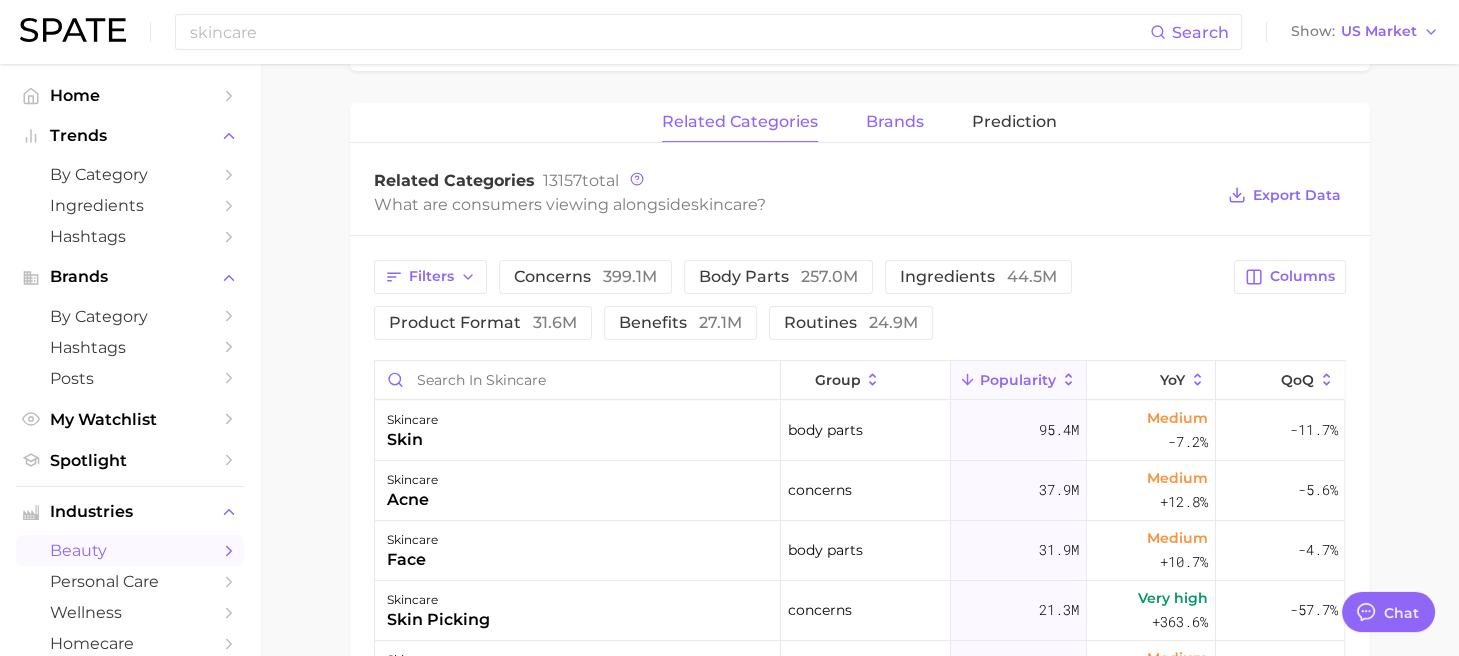 click on "brands" at bounding box center (895, 122) 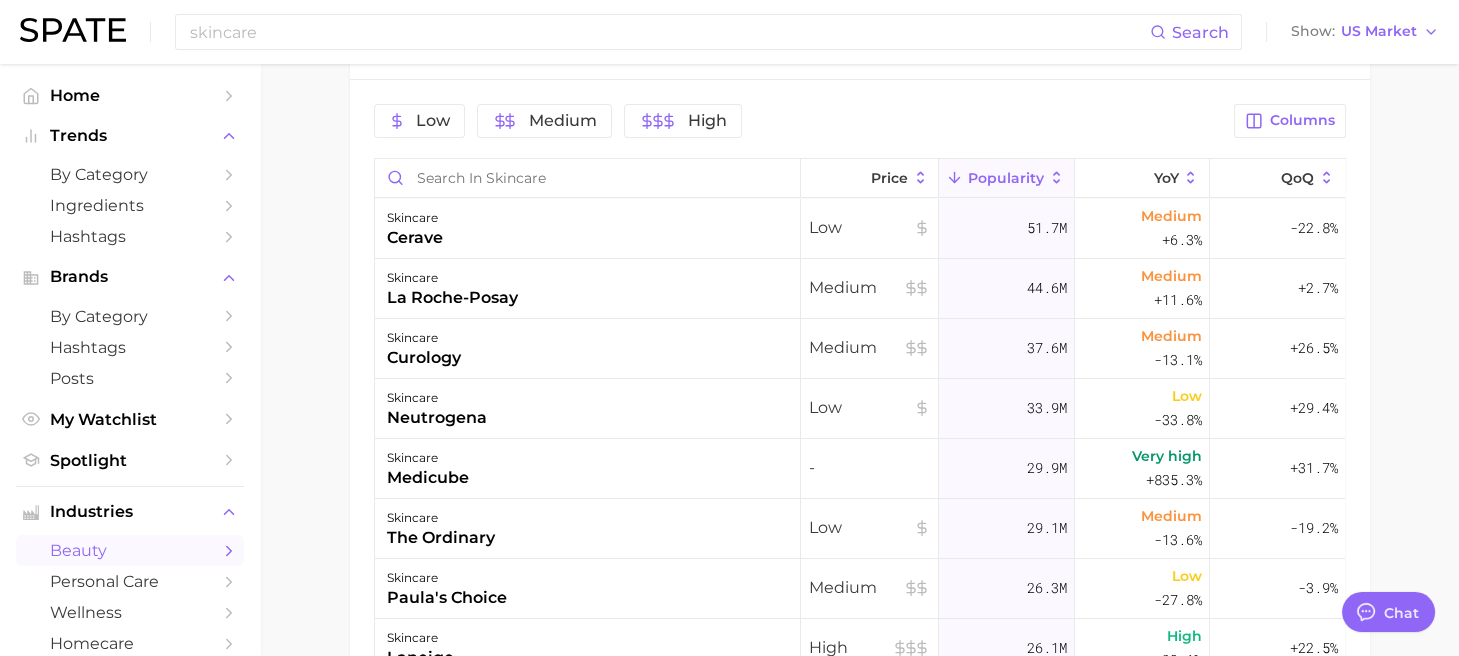 scroll, scrollTop: 831, scrollLeft: 0, axis: vertical 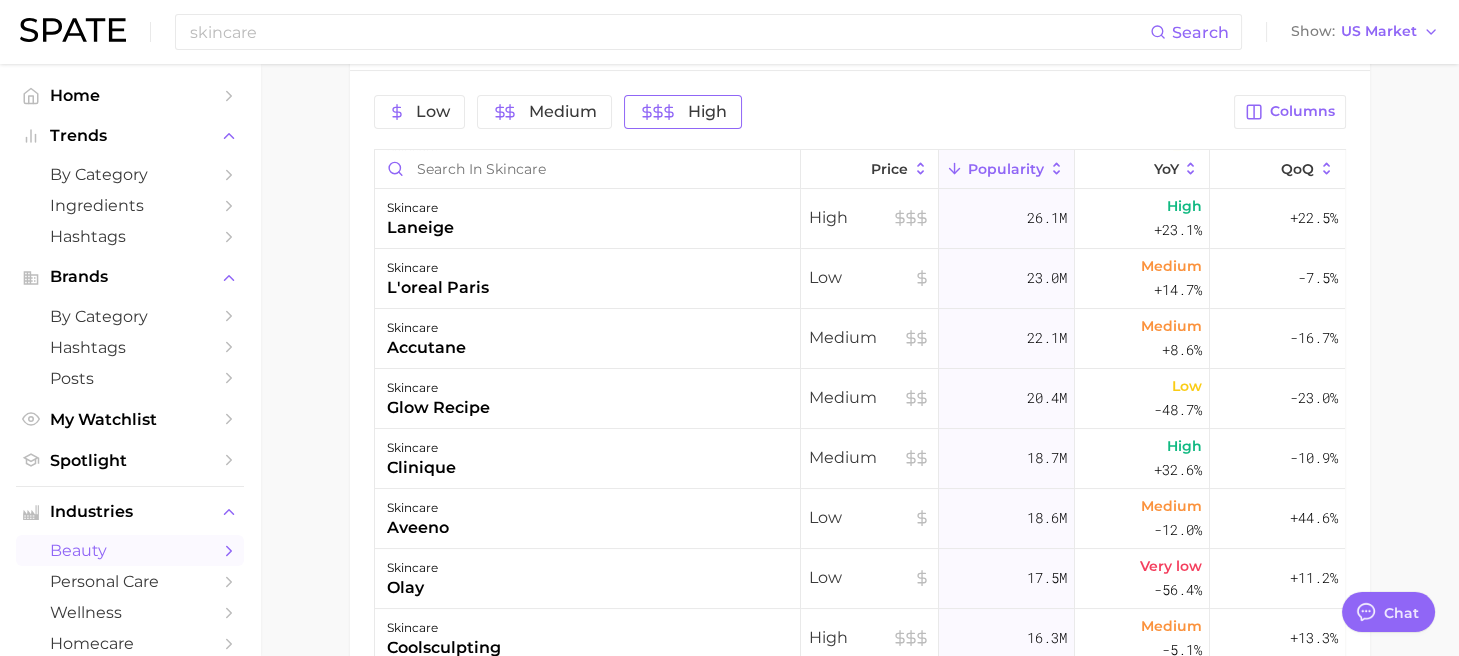 click 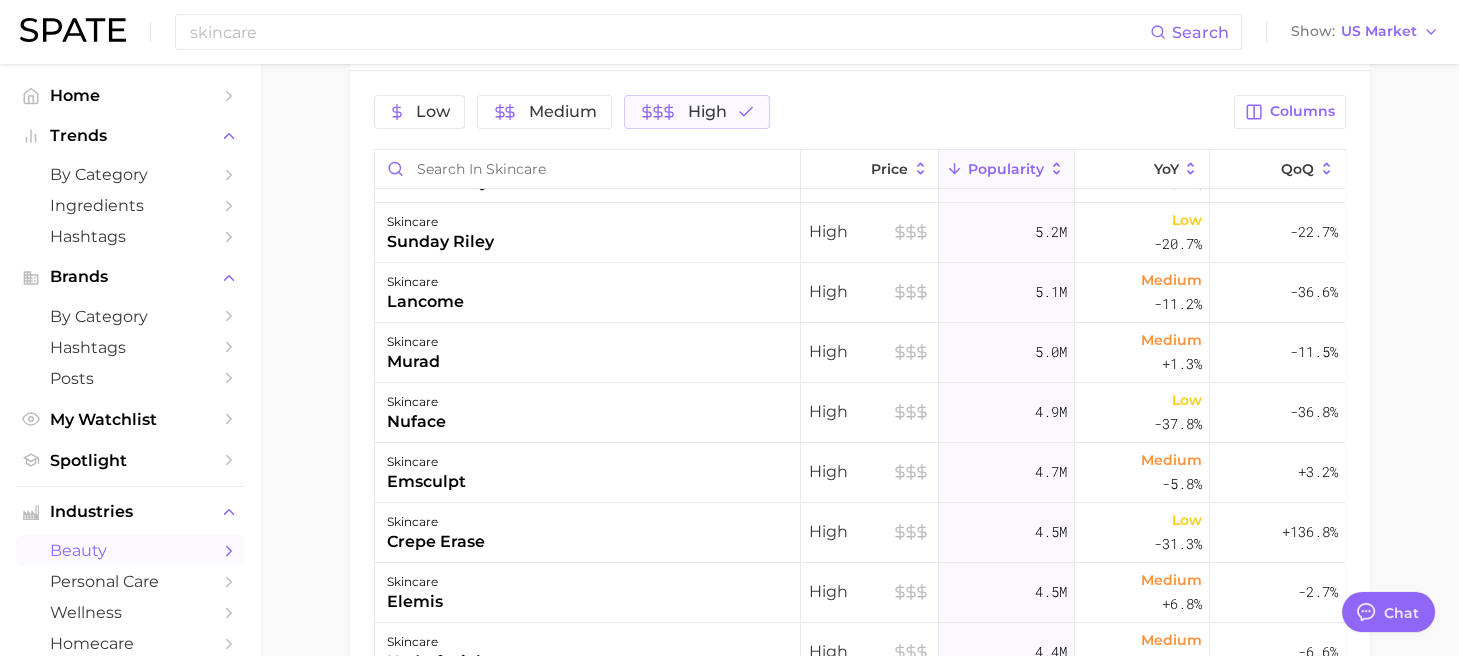 scroll, scrollTop: 810, scrollLeft: 0, axis: vertical 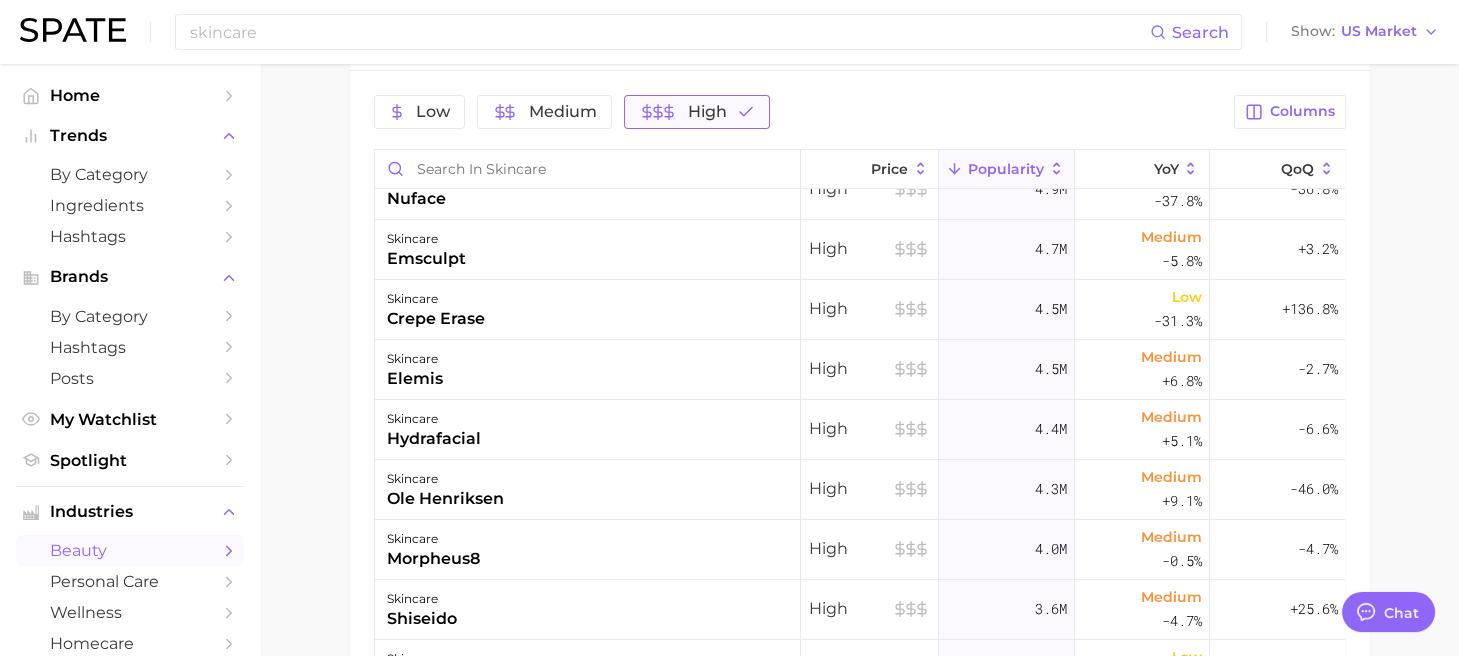 click 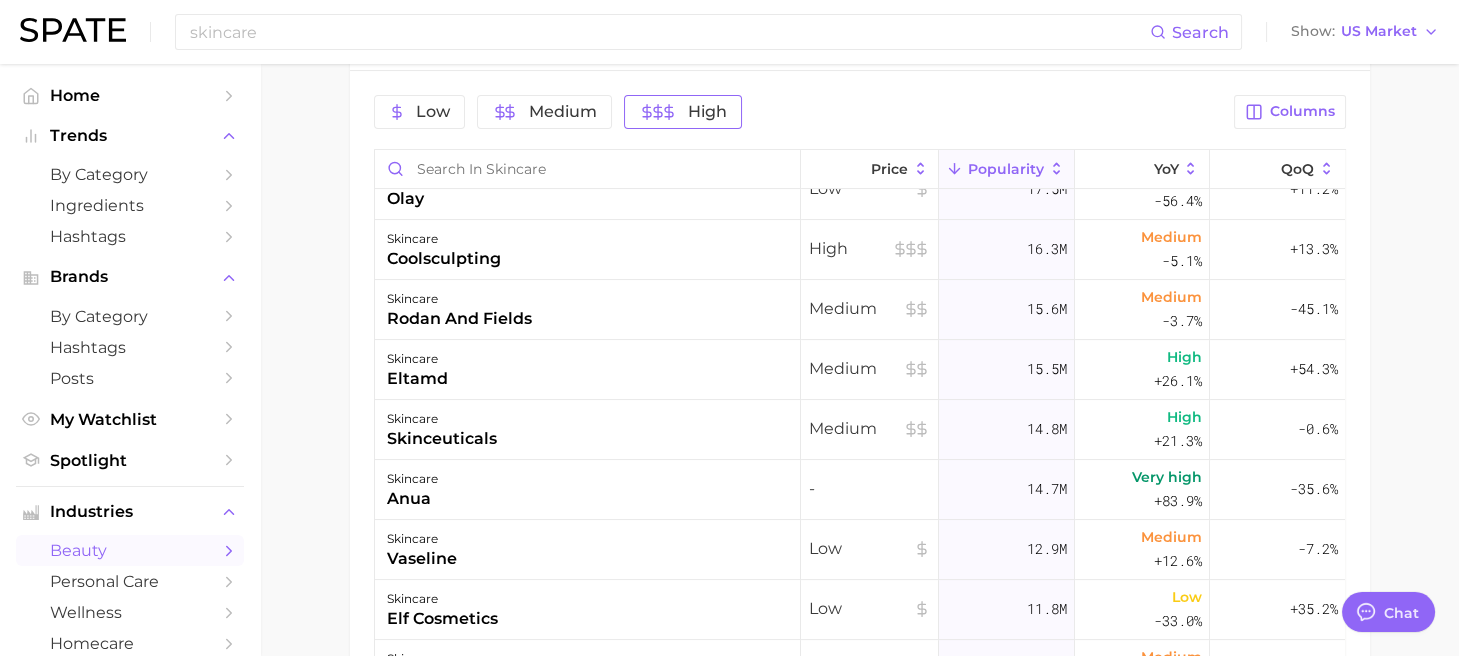 scroll, scrollTop: 0, scrollLeft: 0, axis: both 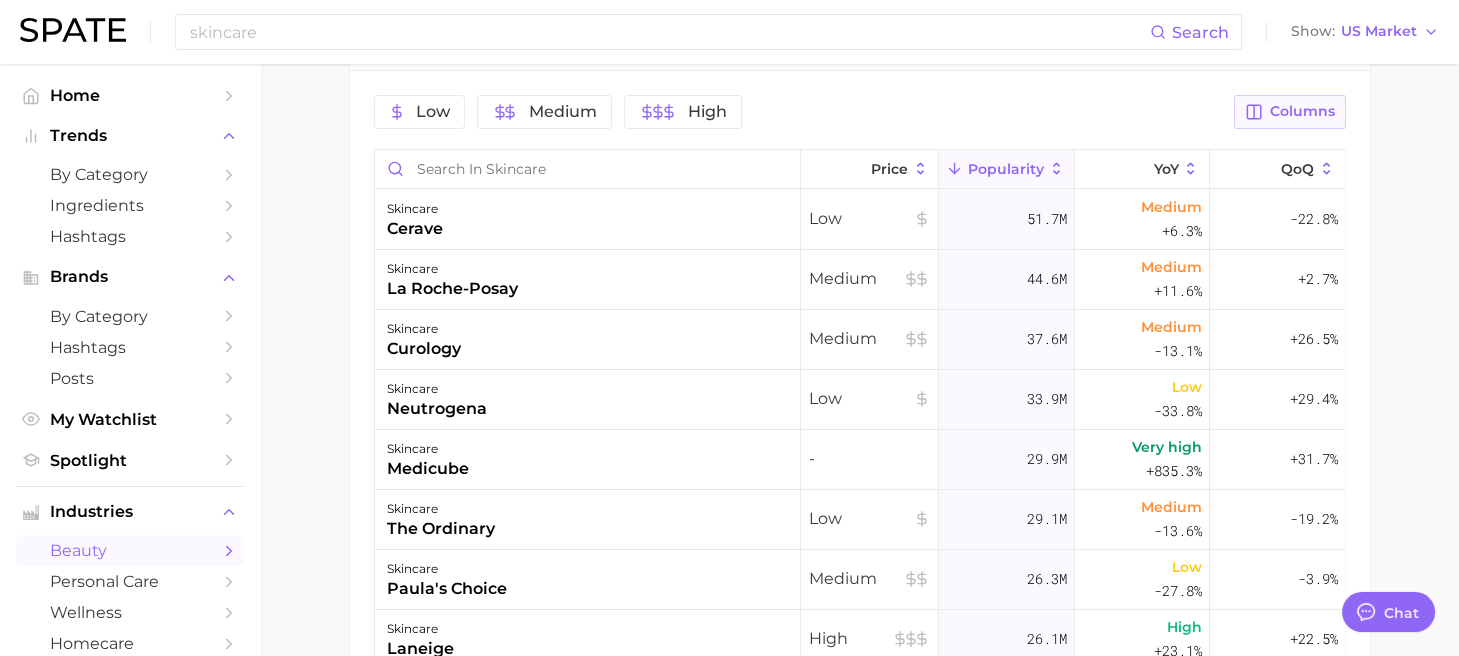 click on "Columns" at bounding box center [1302, 111] 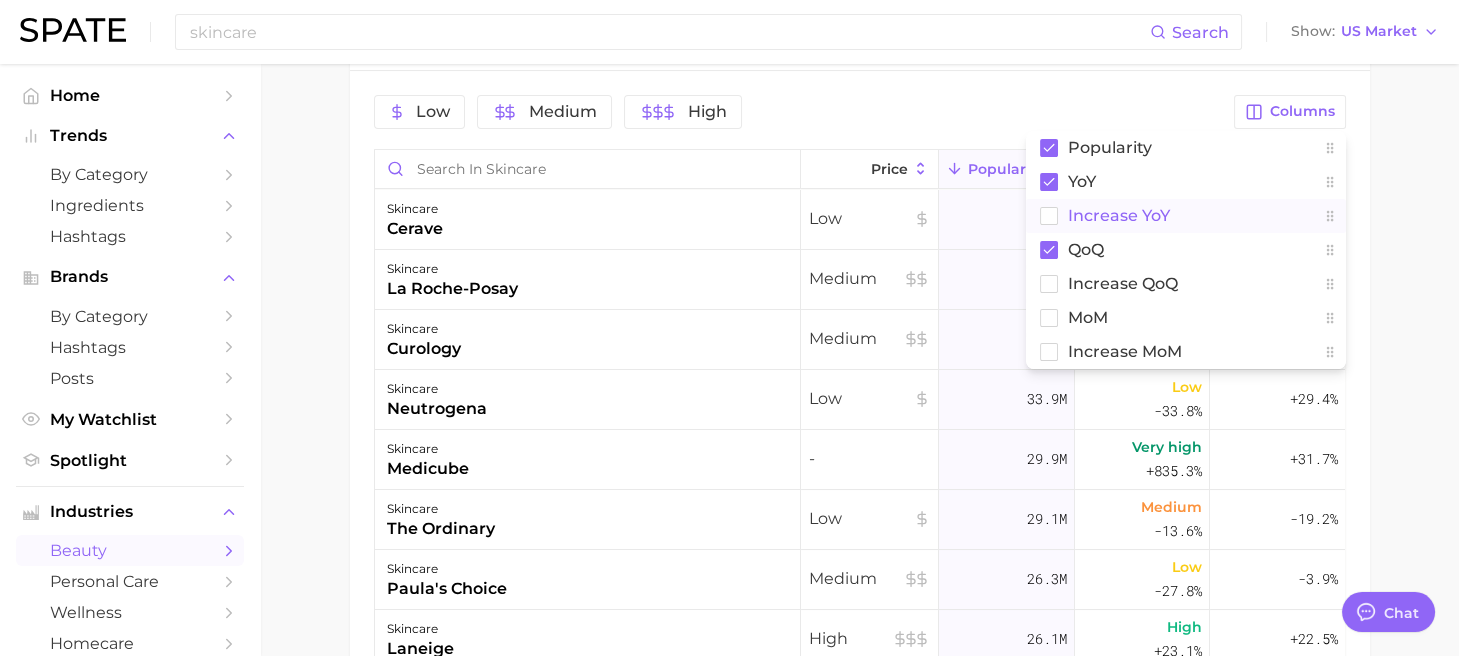 click on "Increase YoY" at bounding box center [1119, 215] 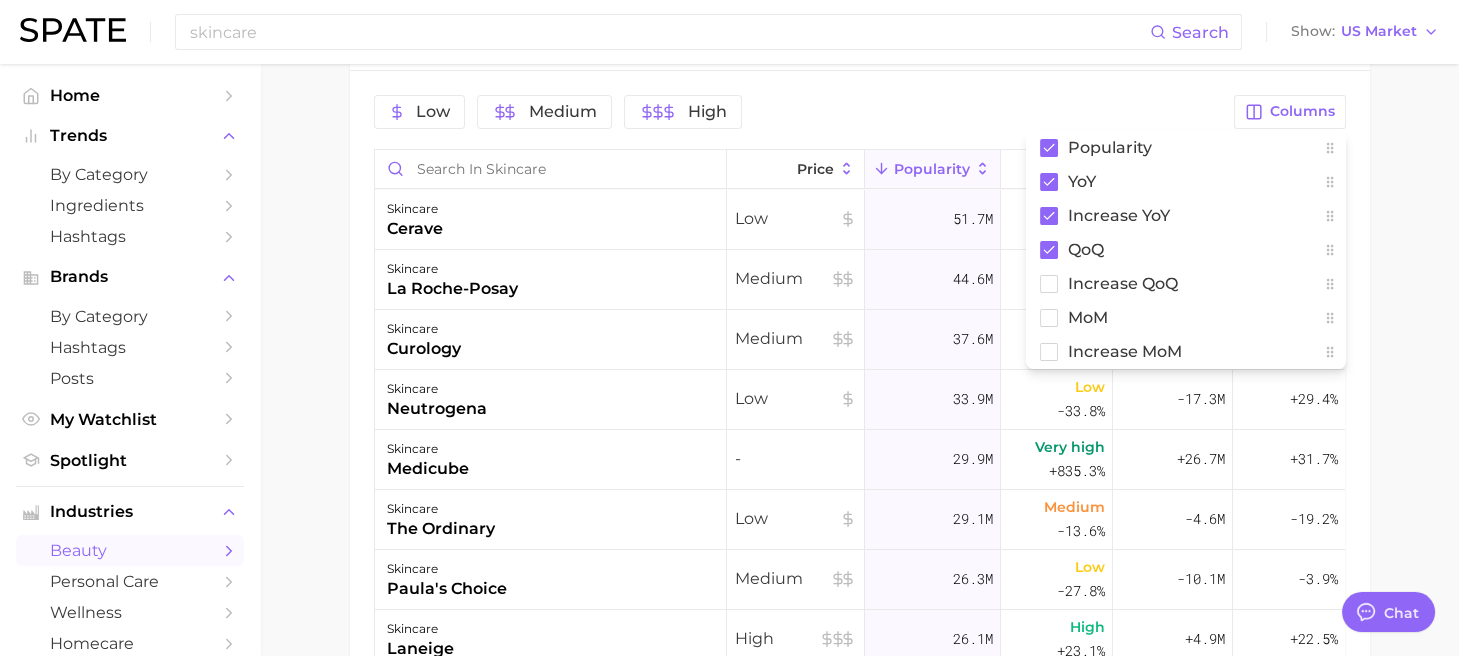 click on "Low Medium High" at bounding box center (798, 112) 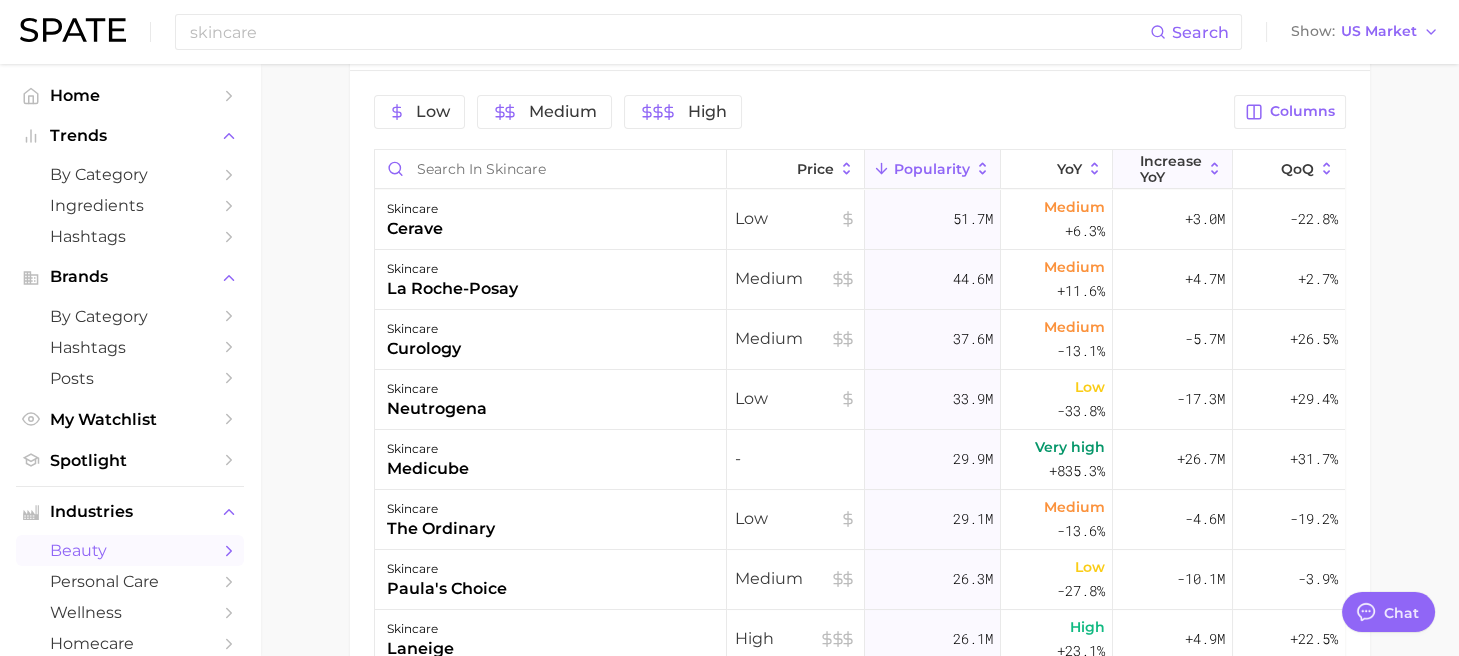 click on "Increase YoY" at bounding box center [1171, 169] 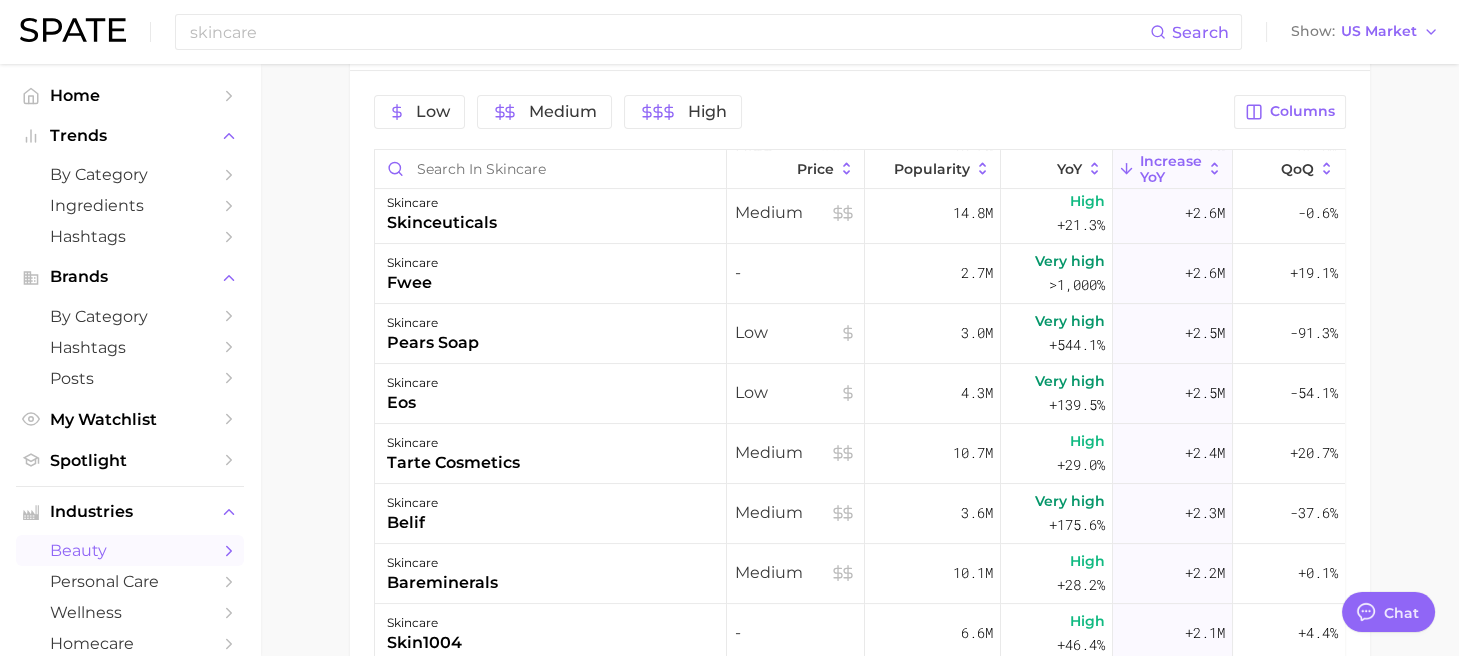 scroll, scrollTop: 1154, scrollLeft: 0, axis: vertical 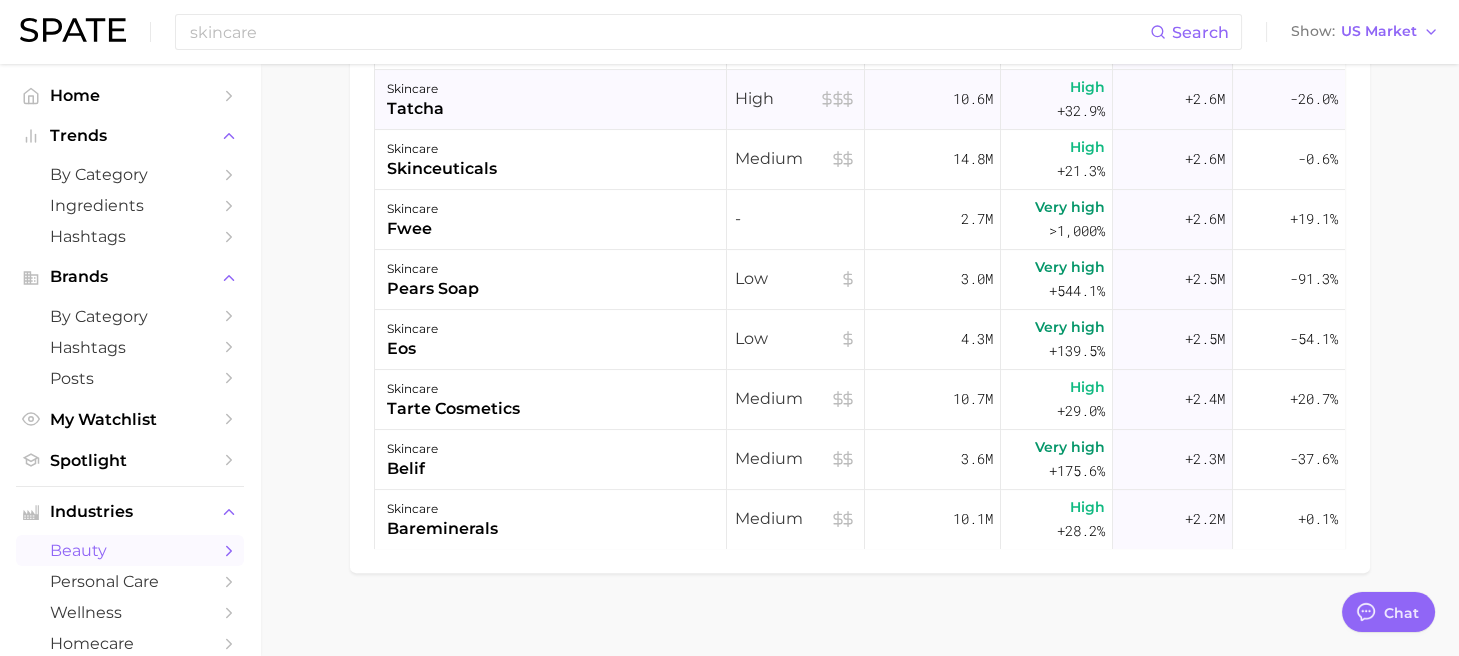 click on "skincare tatcha" at bounding box center (551, 100) 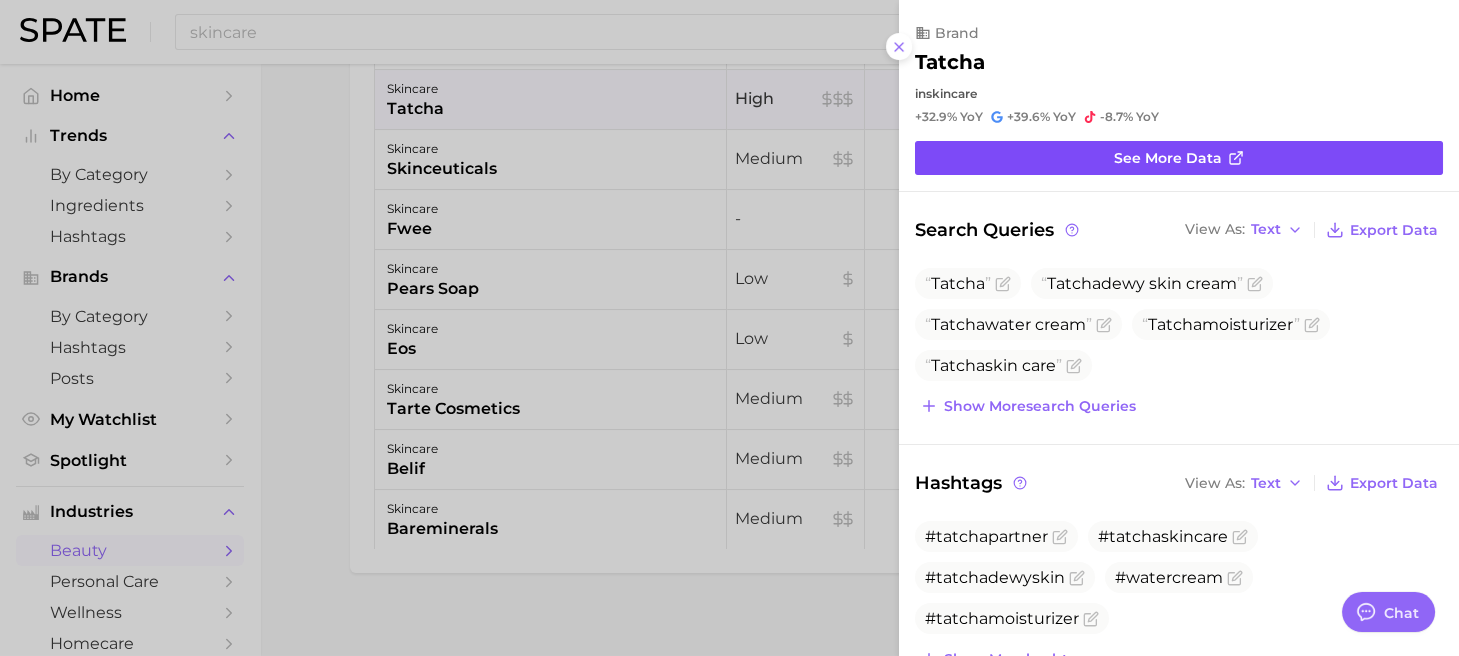click on "See more data" at bounding box center [1179, 158] 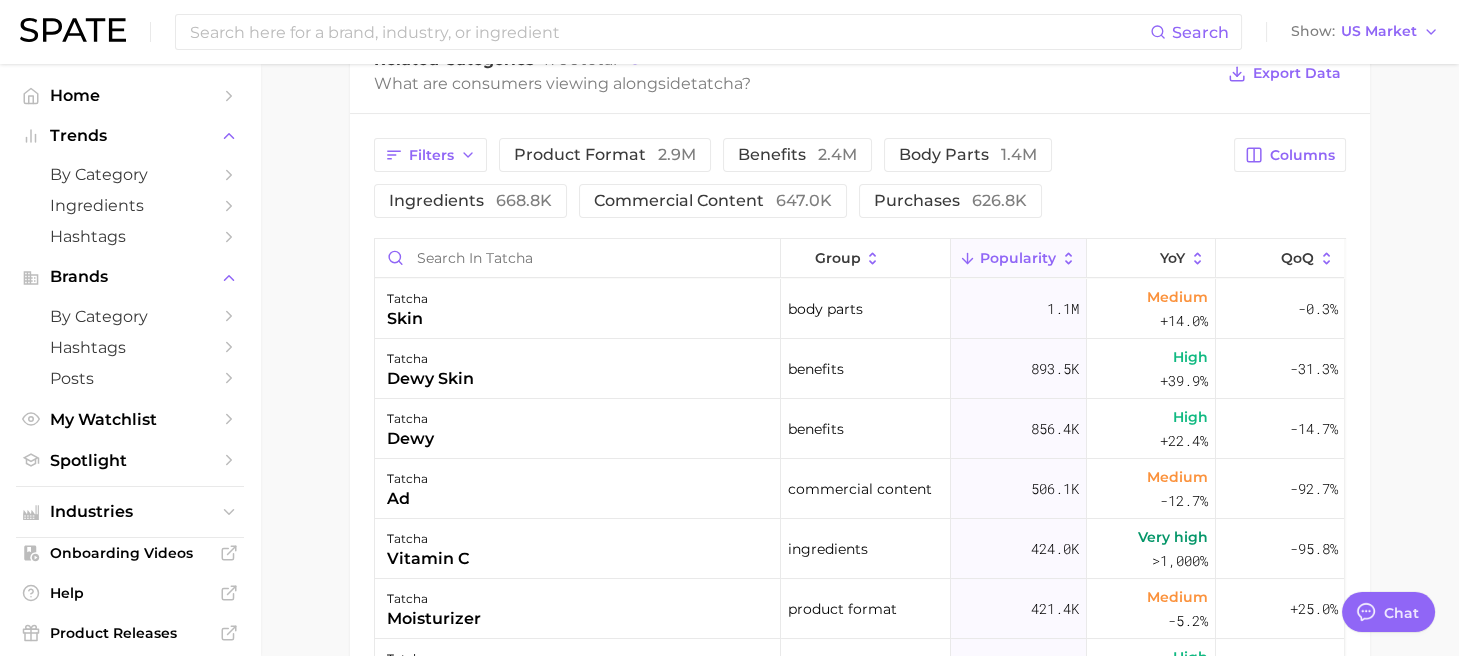scroll, scrollTop: 0, scrollLeft: 0, axis: both 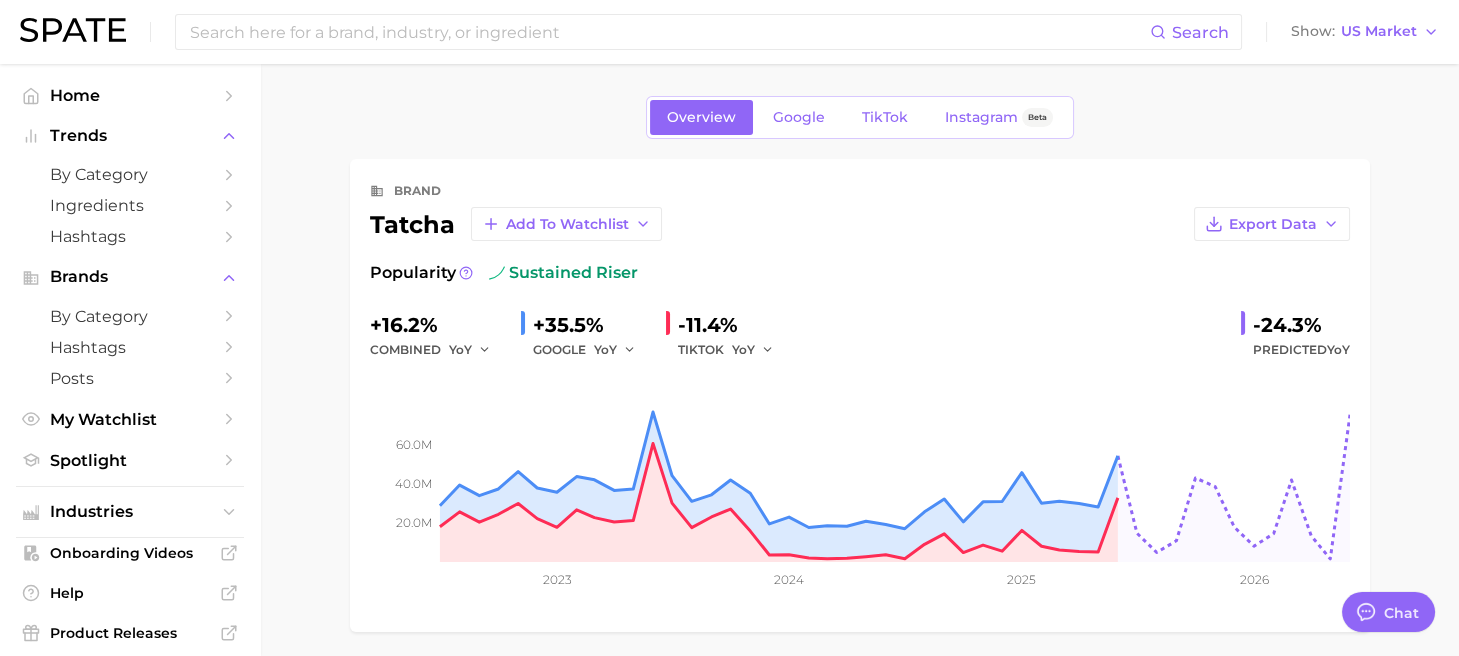 click on "Overview Google TikTok Instagram Beta brand tatcha Add to Watchlist Export Data Popularity sustained riser +16.2% combined YoY +35.5% GOOGLE YoY -11.4% TIKTOK YoY -24.3% Predicted  YoY 20.0m 40.0m 60.0m 2023 2024 2025 2026 How big is this trend? Very High Popularity 31.5m avg.  monthly popularity Which platform is most popular? Google 68.6% popularity share How similar is this trend across platforms? Medium Convergence 40.5% pop.  convergence Will it last? Very Unlikely -24.3% pop.  predicted growth related categories Related Categories 1700  total What are consumers viewing alongside  tatcha ? Export Data Filters product format   2.9m benefits   2.4m body parts   1.4m ingredients   668.8k commercial content   647.0k purchases   626.8k Columns group Popularity YoY QoQ tatcha skin body parts 1.1m Medium +14.0% -0.3% tatcha dewy skin benefits 893.5k High +39.9% -31.3% tatcha dewy benefits 856.4k High +22.4% -14.7% tatcha ad commercial content 506.1k Medium -12.7% -92.7% tatcha vitamin c ingredients 424.0k -5.2%" at bounding box center (860, 958) 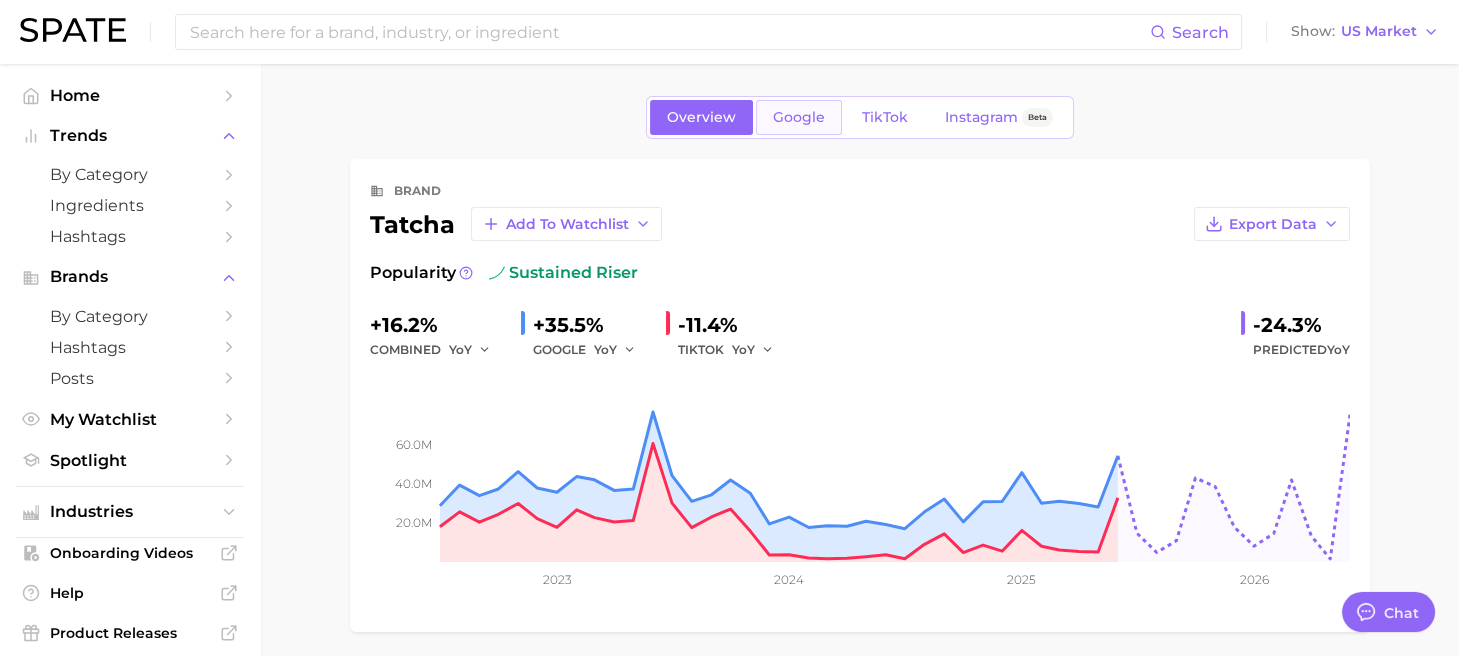 click on "Google" at bounding box center (799, 117) 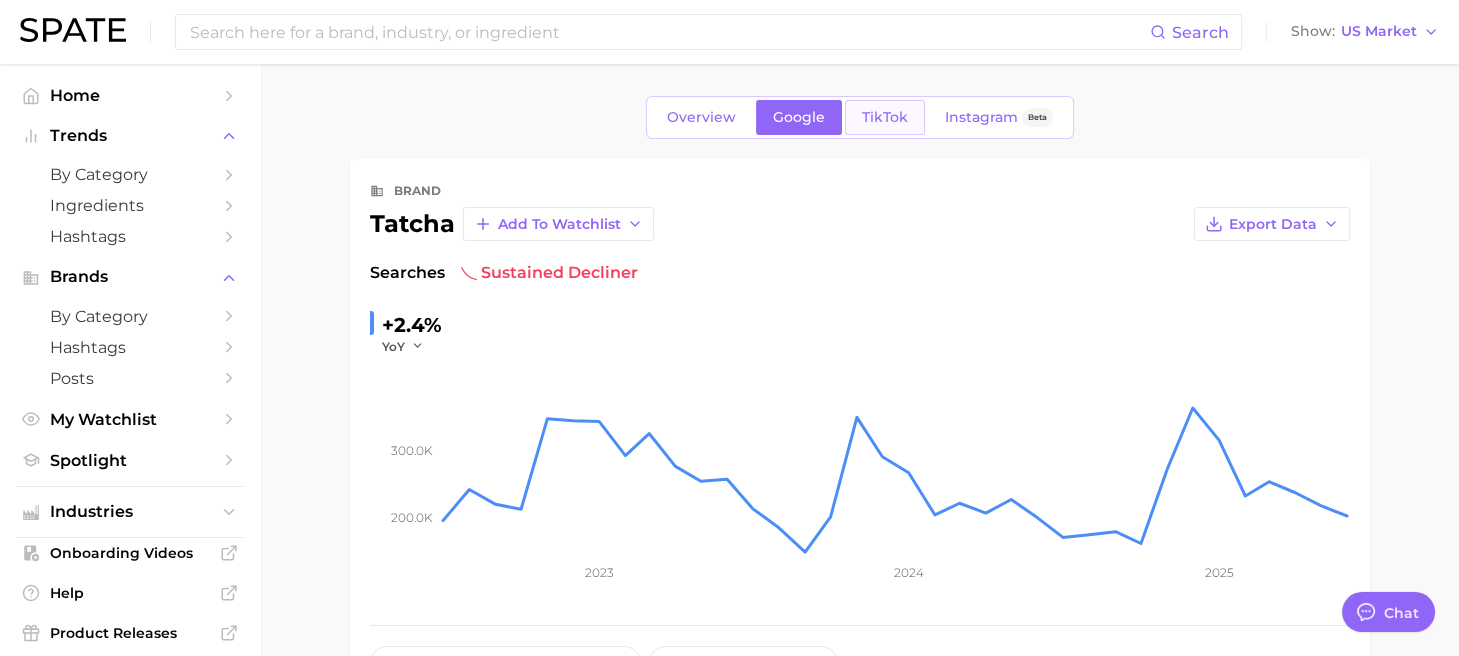 click on "TikTok" at bounding box center (885, 117) 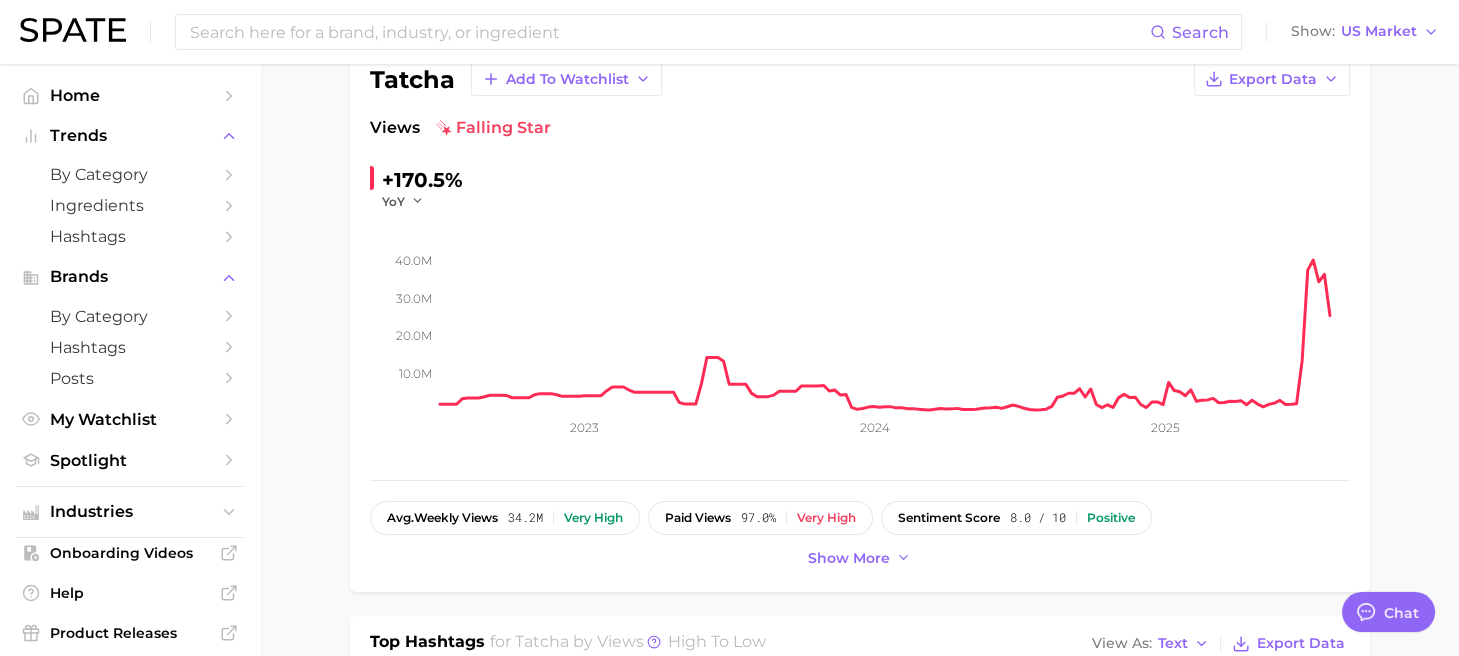 scroll, scrollTop: 14, scrollLeft: 0, axis: vertical 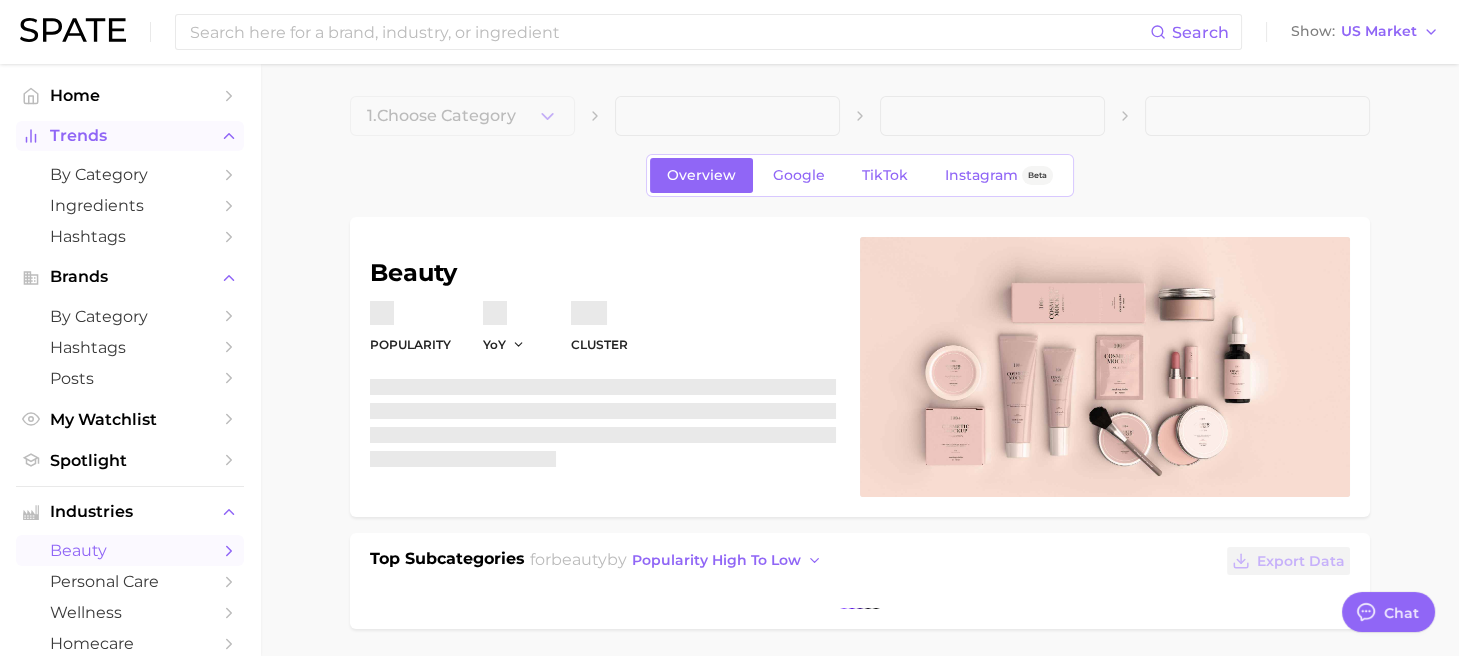type on "x" 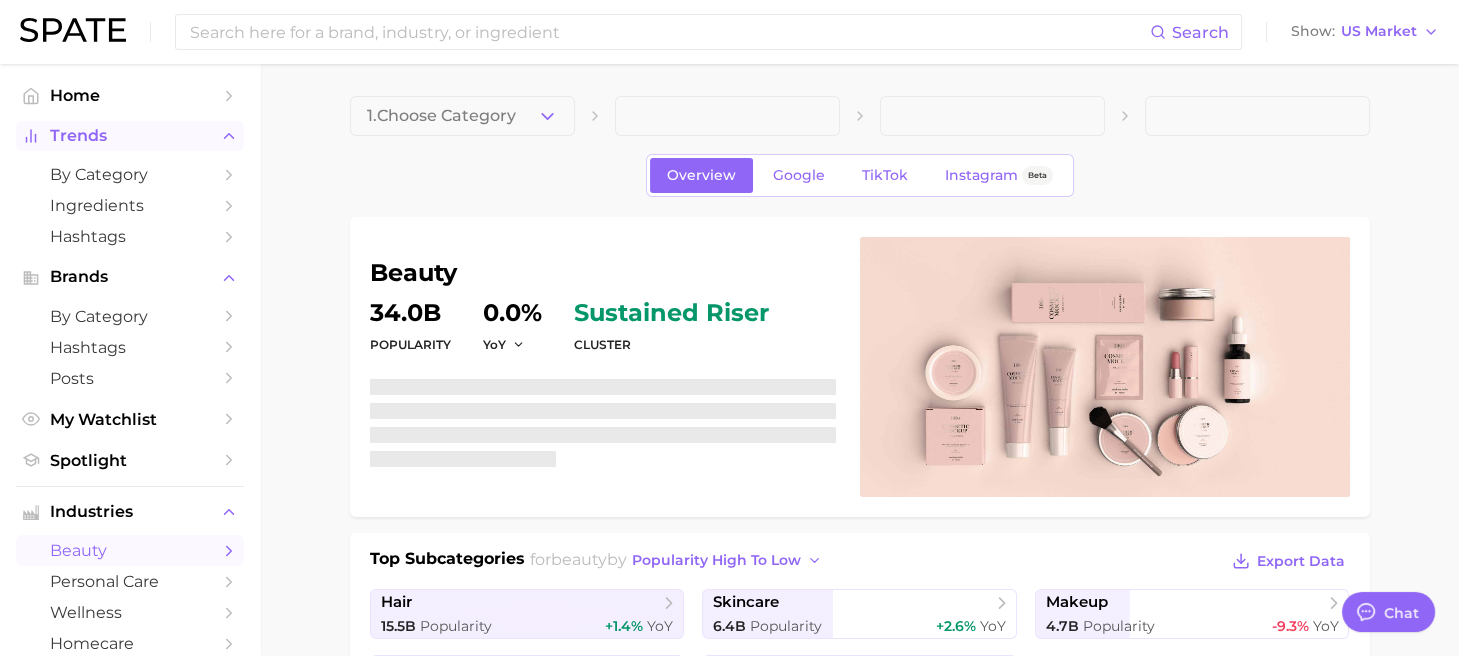 click on "Trends" at bounding box center (130, 136) 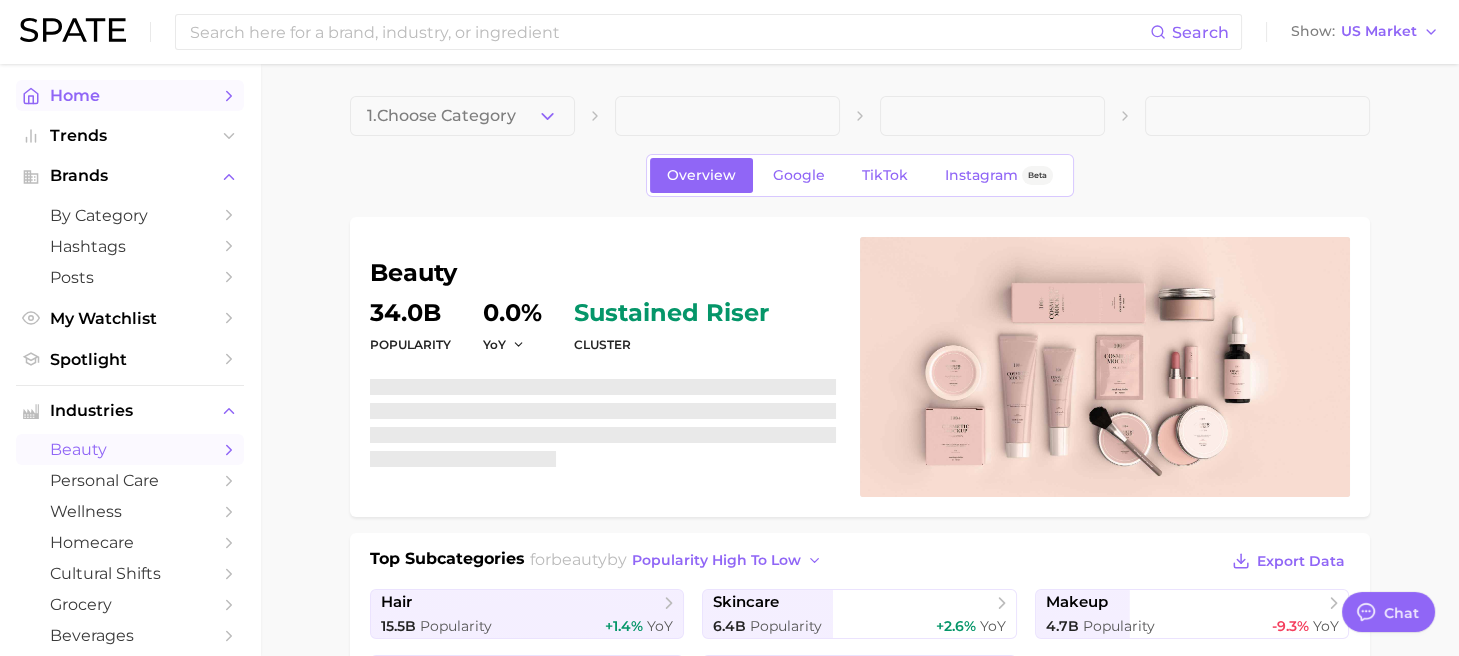 scroll, scrollTop: 5395, scrollLeft: 0, axis: vertical 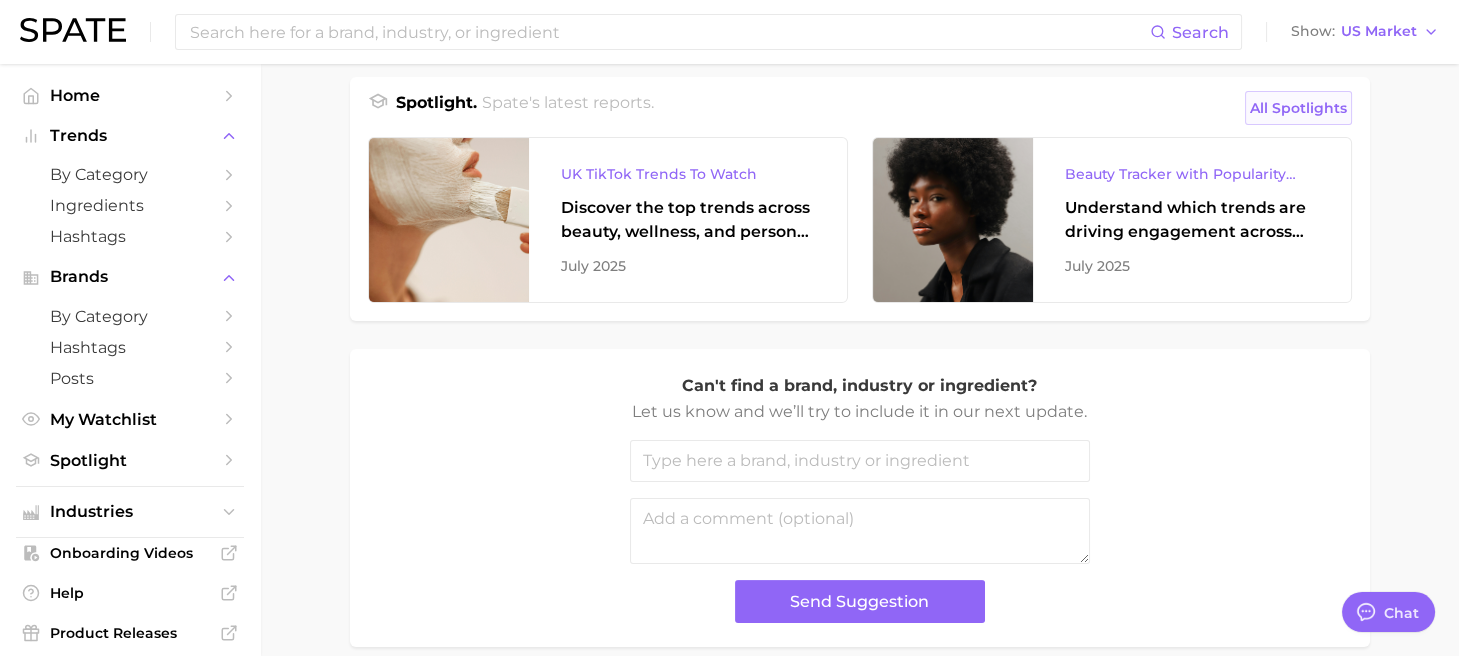 click on "All Spotlights" at bounding box center [1298, 108] 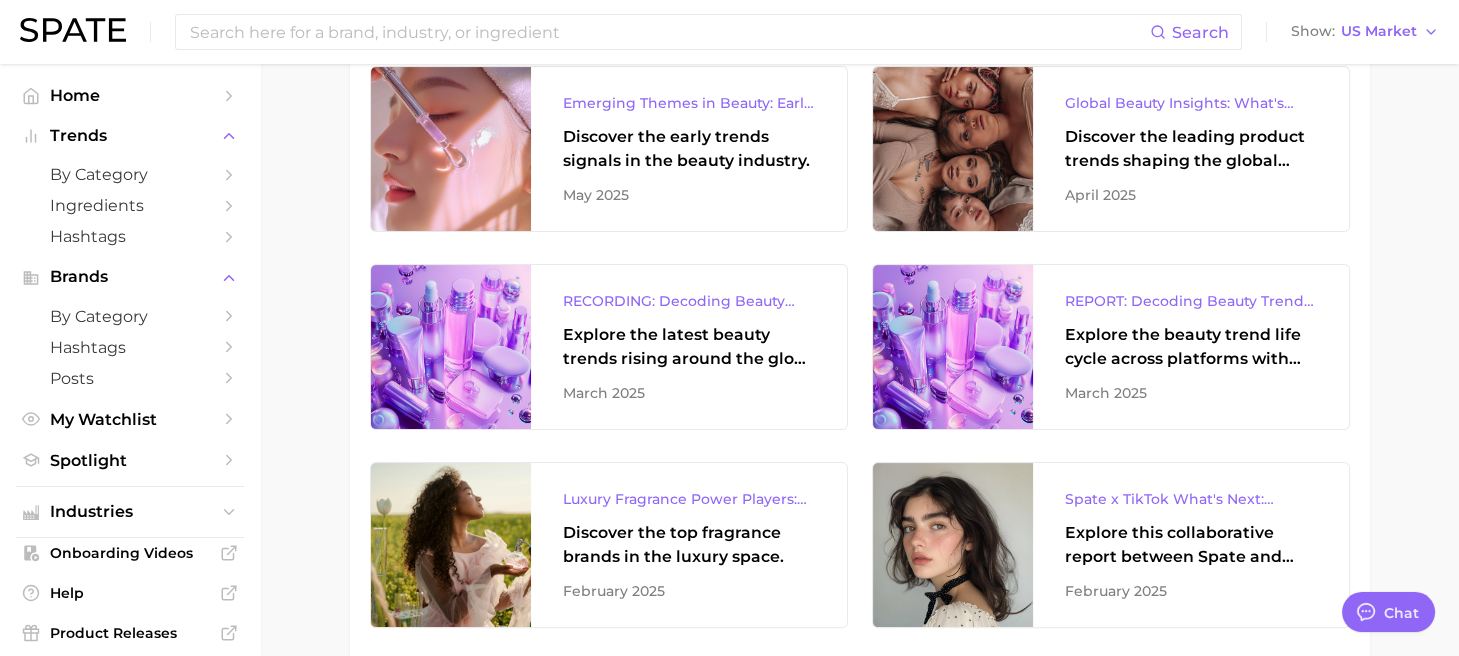 scroll, scrollTop: 1133, scrollLeft: 0, axis: vertical 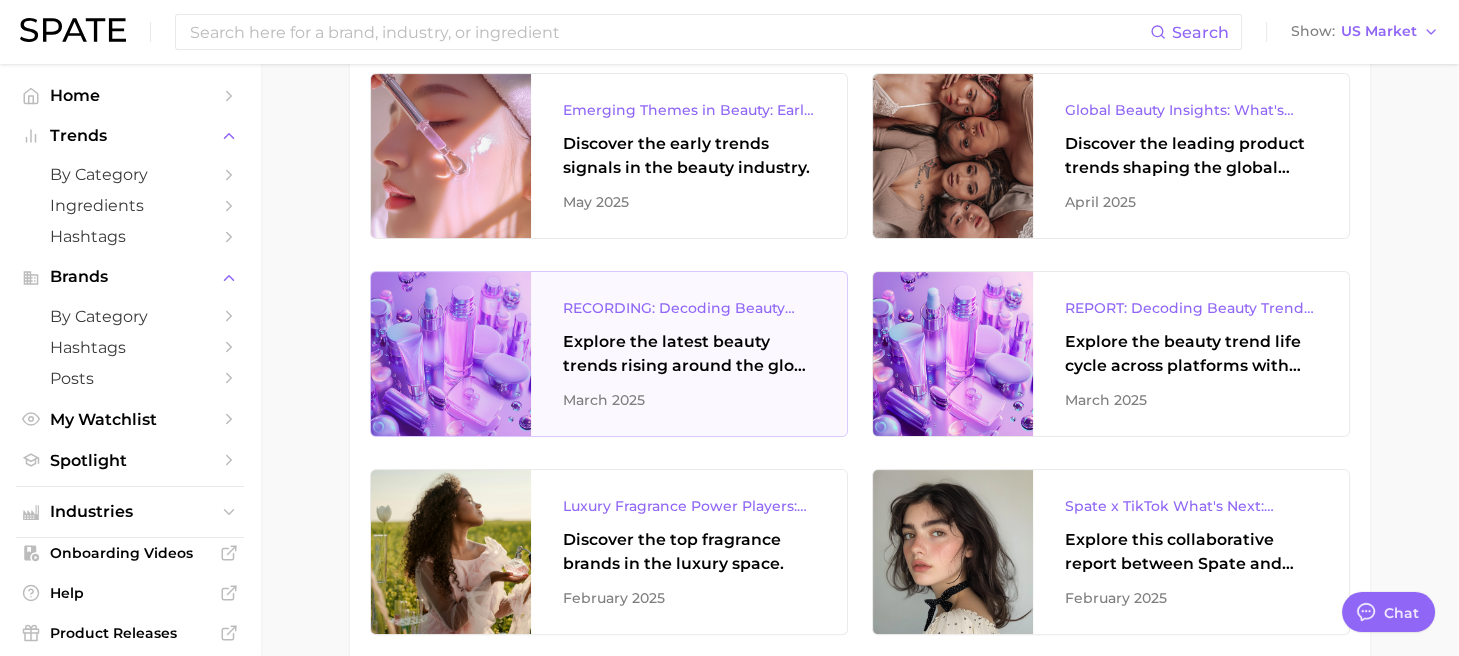 click on "Explore the latest beauty trends rising around the globe and gain a clear understanding of consumer dynamics across some of the most popular digital platforms in the world." at bounding box center [689, 354] 